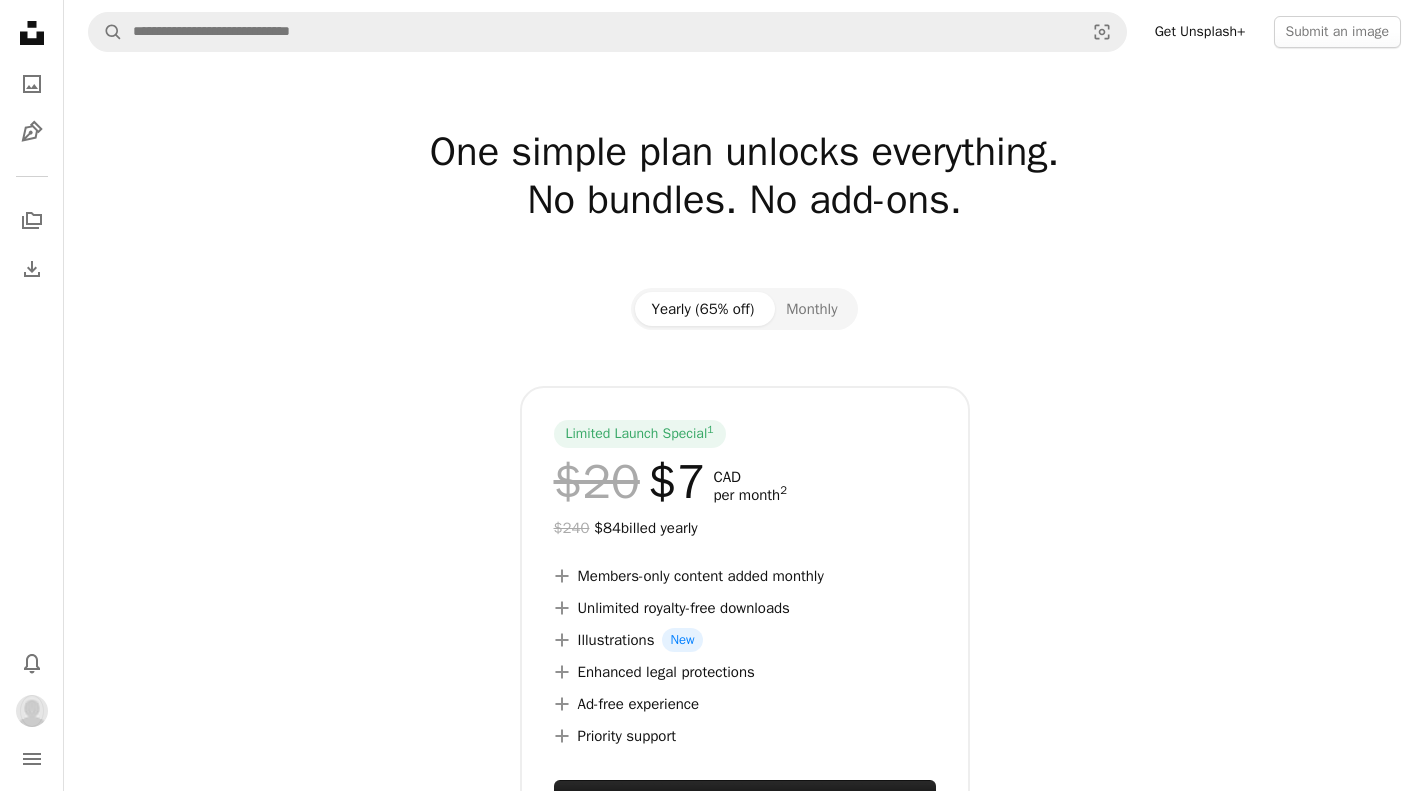 scroll, scrollTop: 0, scrollLeft: 0, axis: both 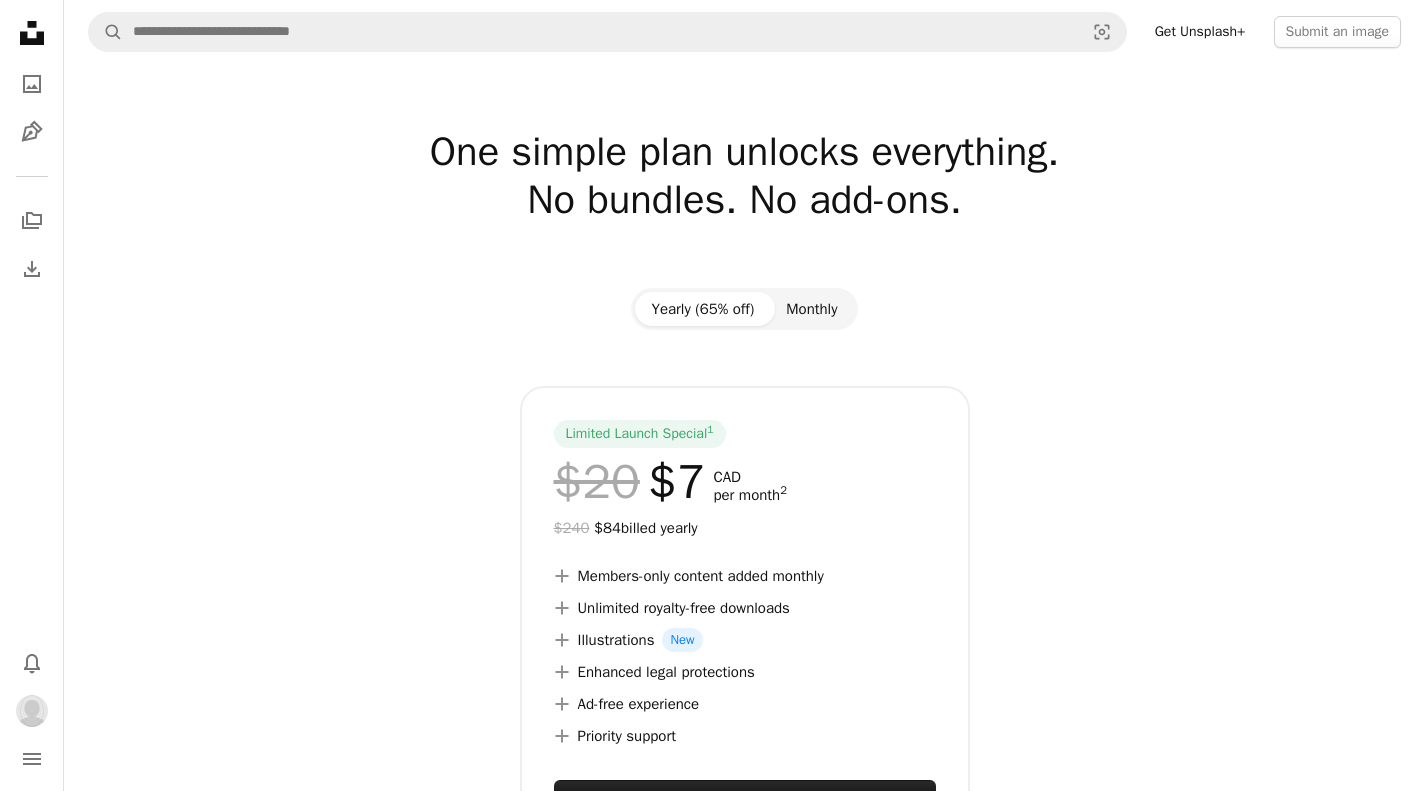click on "Monthly" at bounding box center [811, 309] 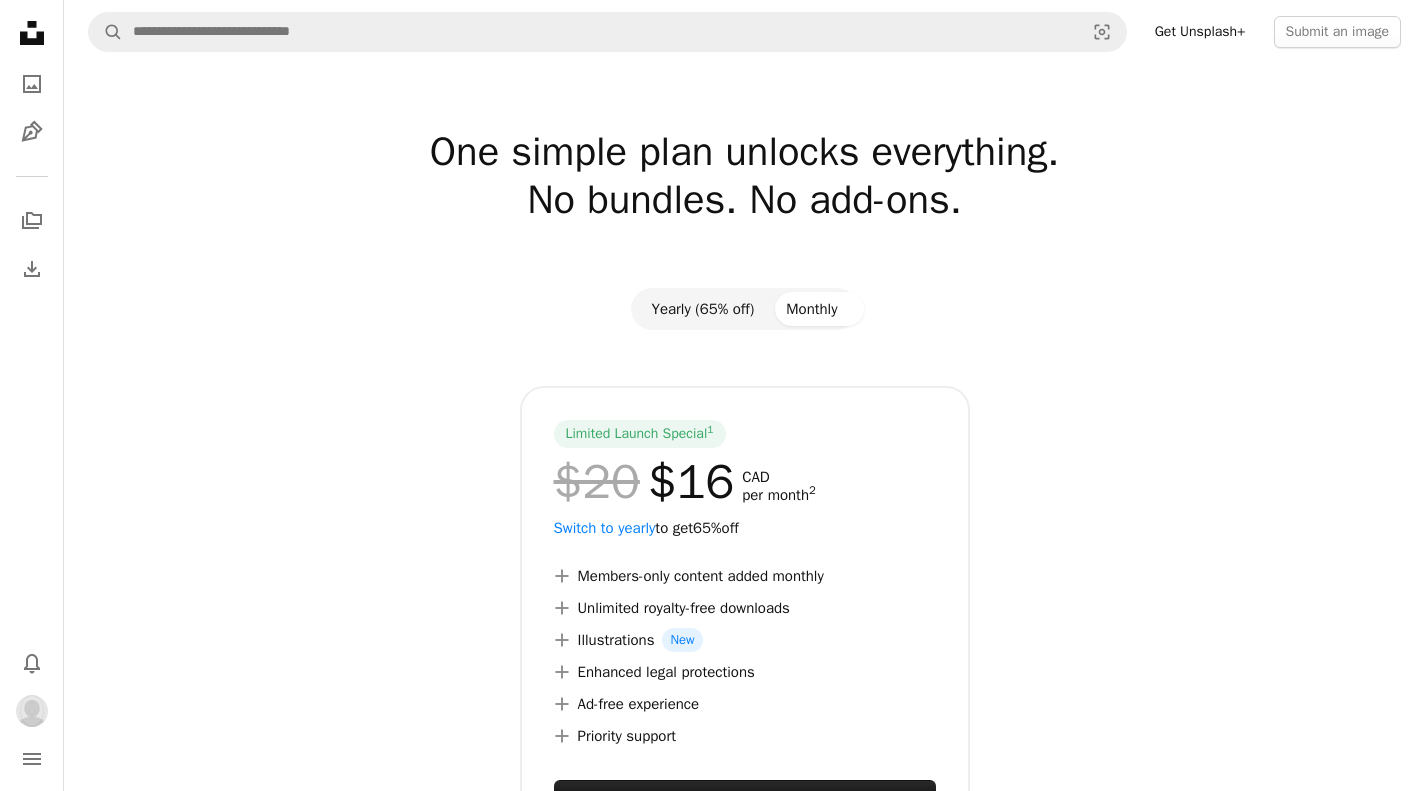 click on "Yearly (65% off)" at bounding box center [702, 309] 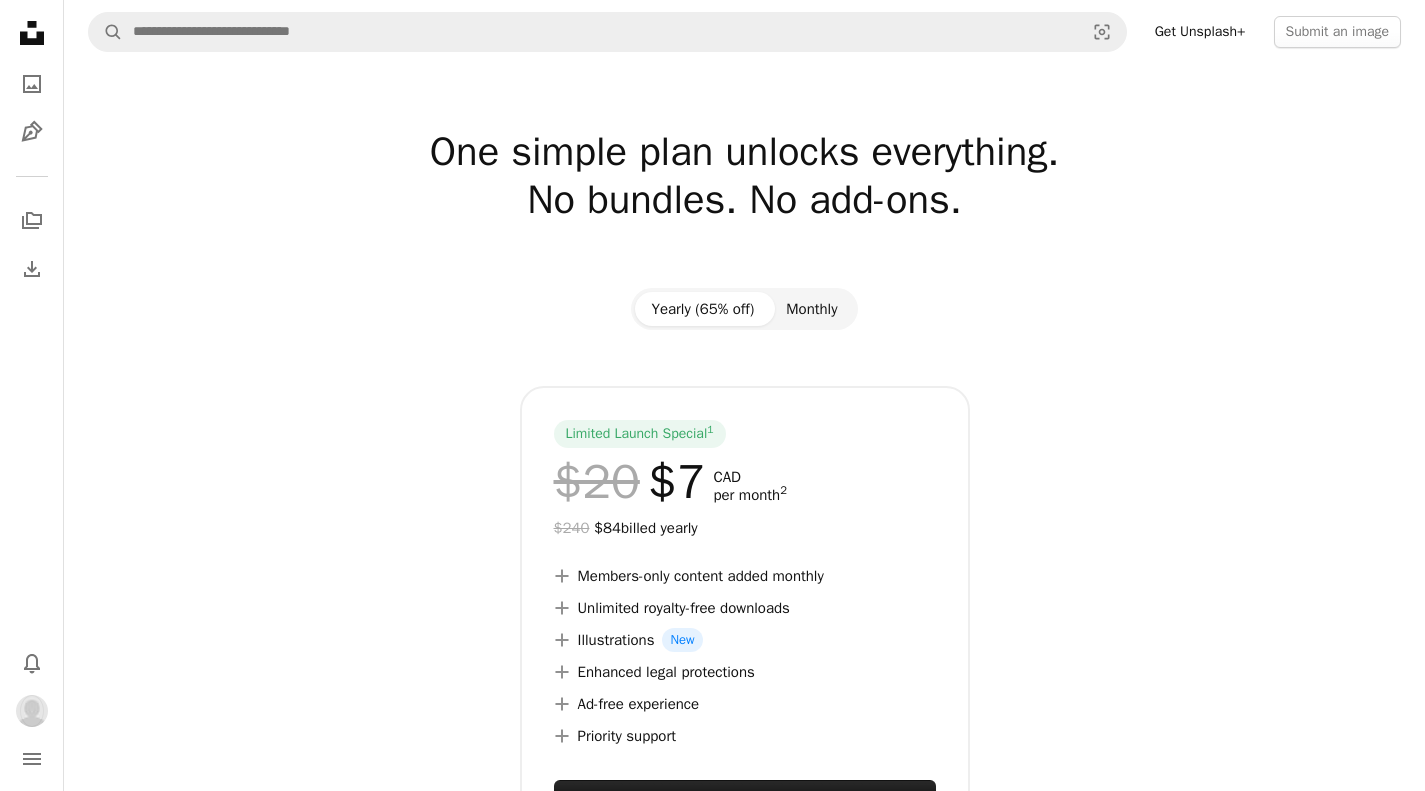 click on "Monthly" at bounding box center (811, 309) 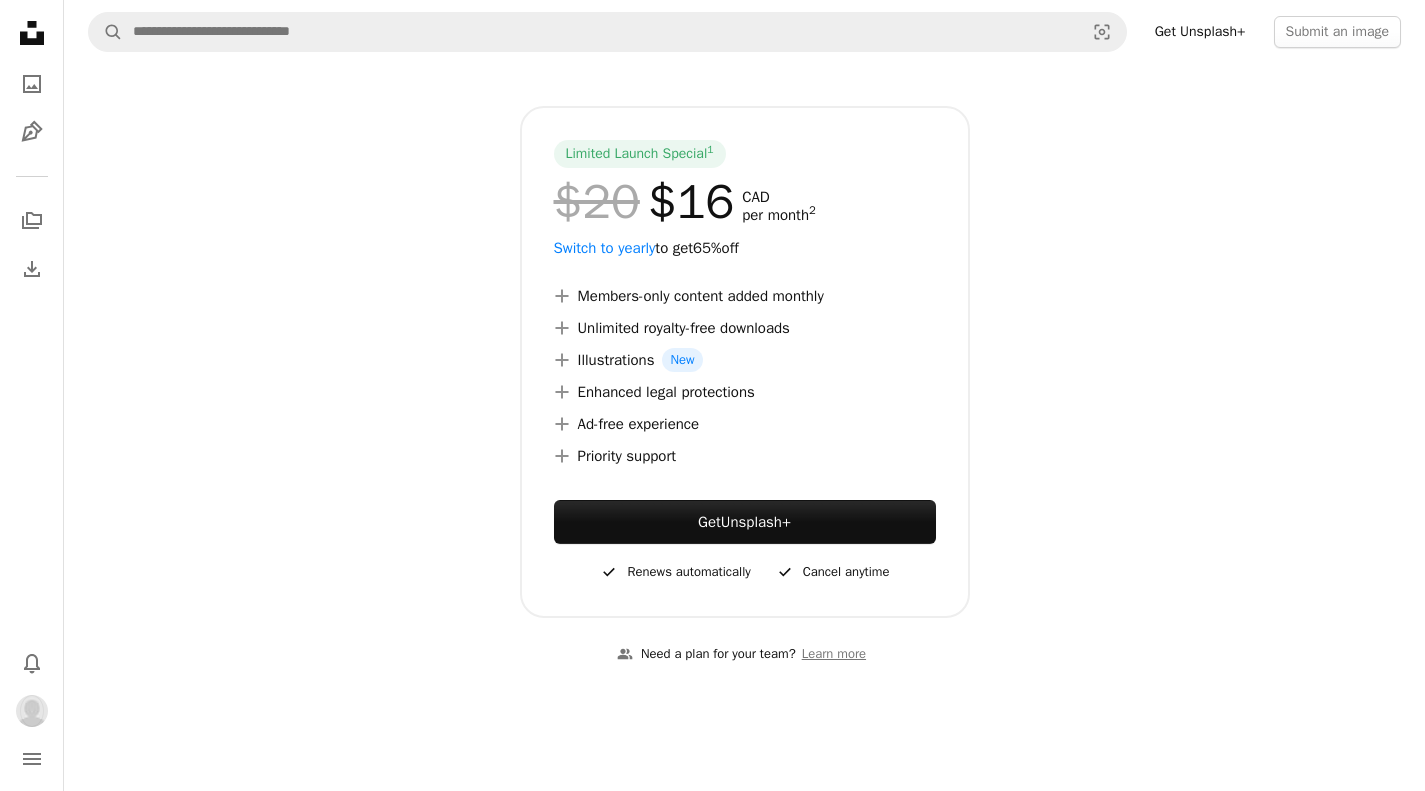 scroll, scrollTop: 0, scrollLeft: 0, axis: both 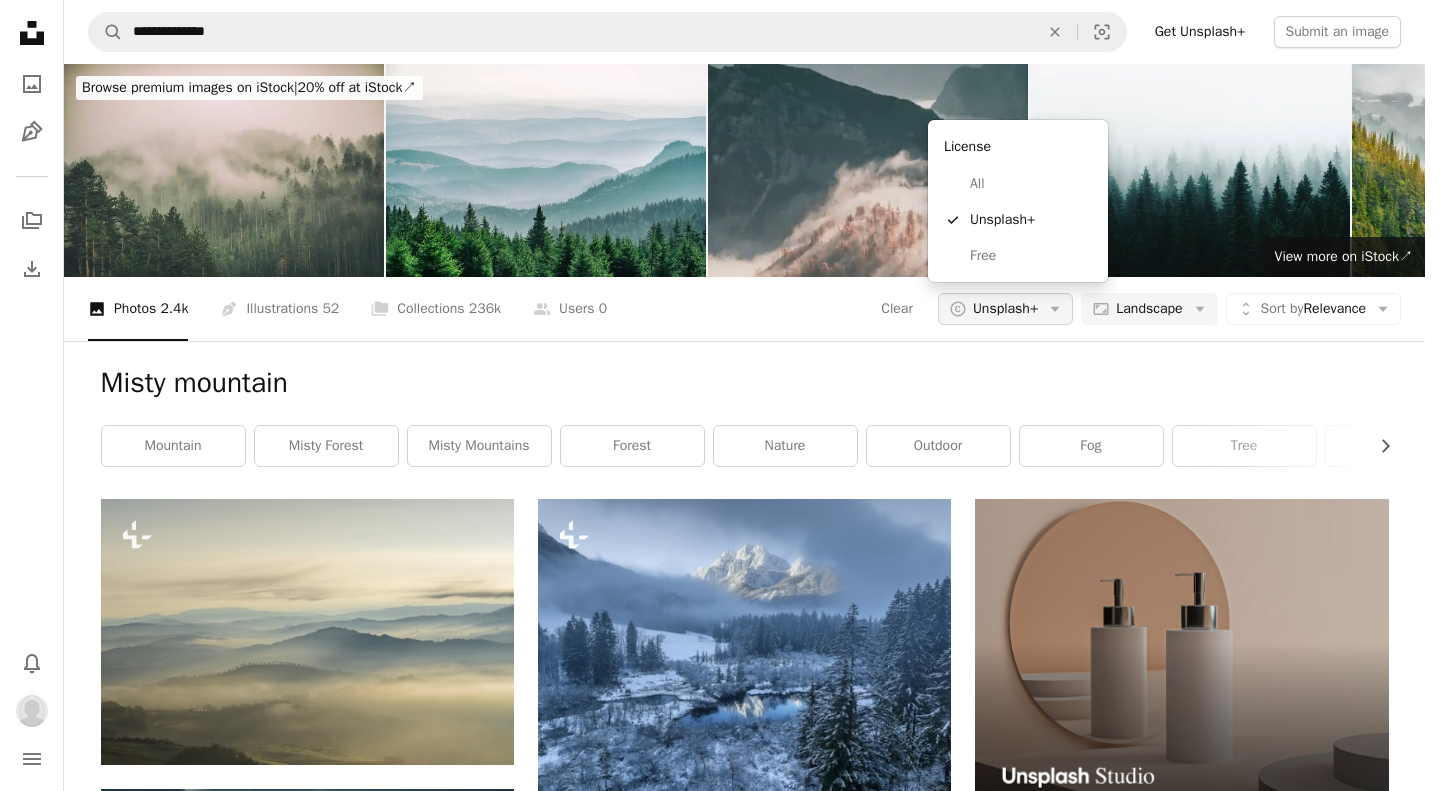 click on "Arrow down" 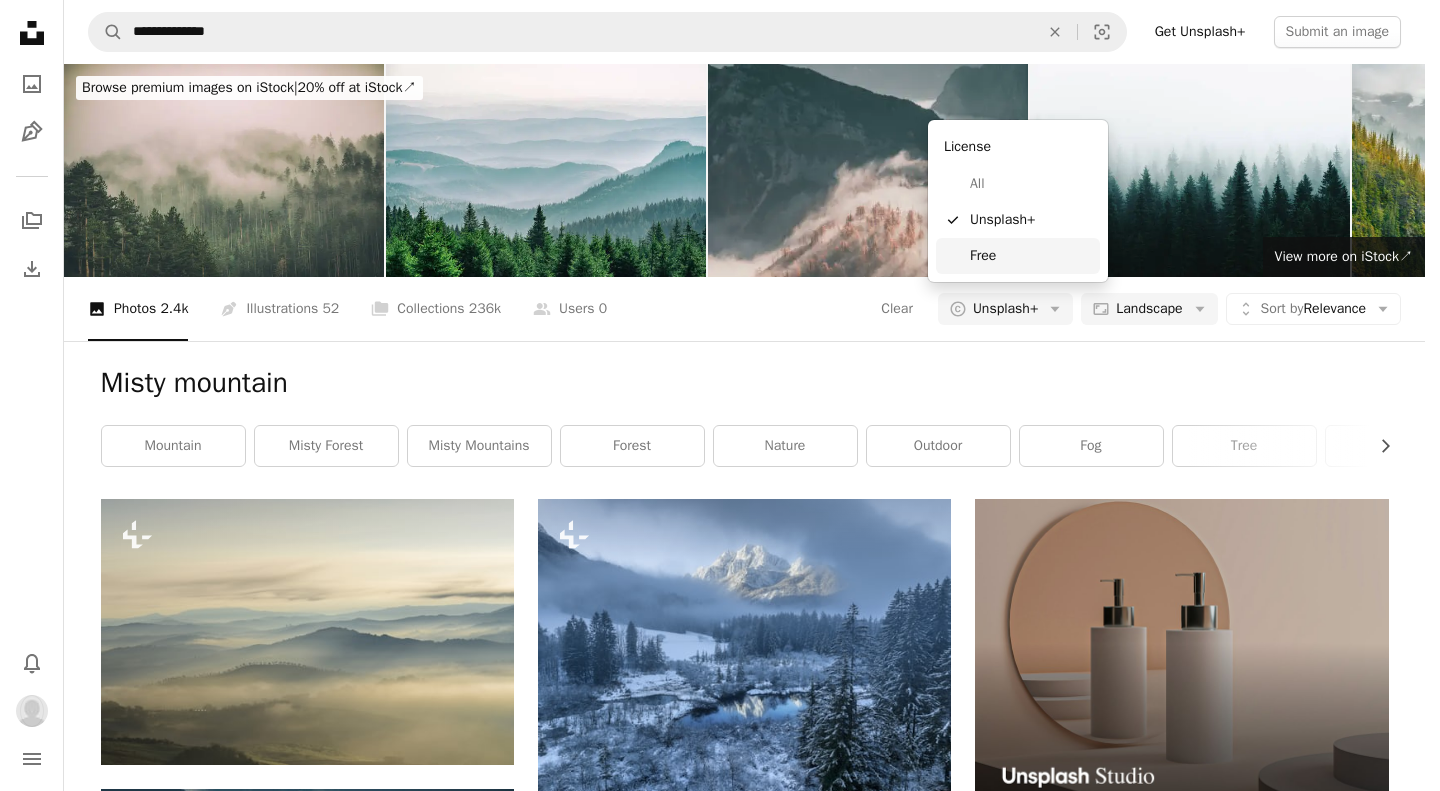 click on "Free" at bounding box center [1031, 256] 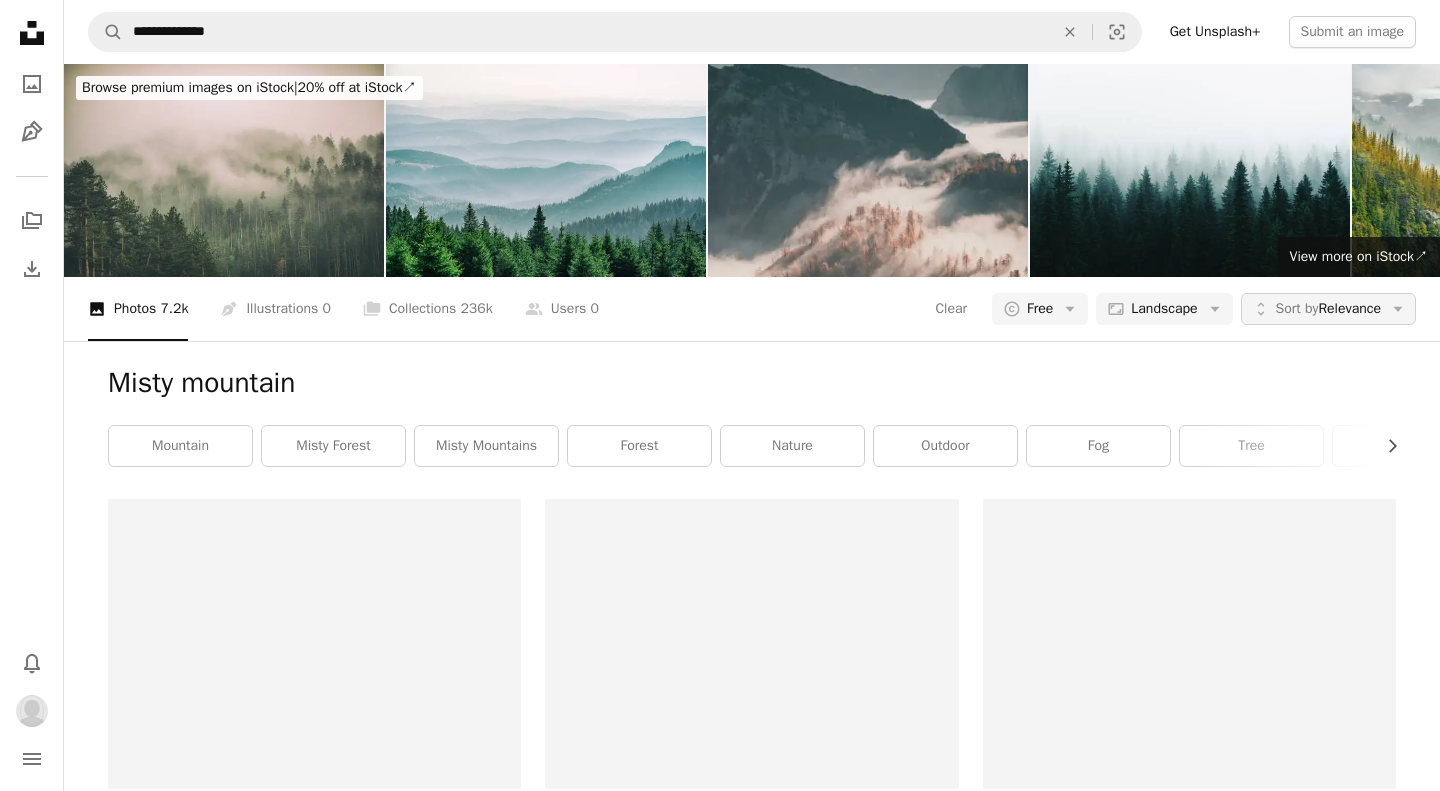 click on "Sort by" at bounding box center [1297, 308] 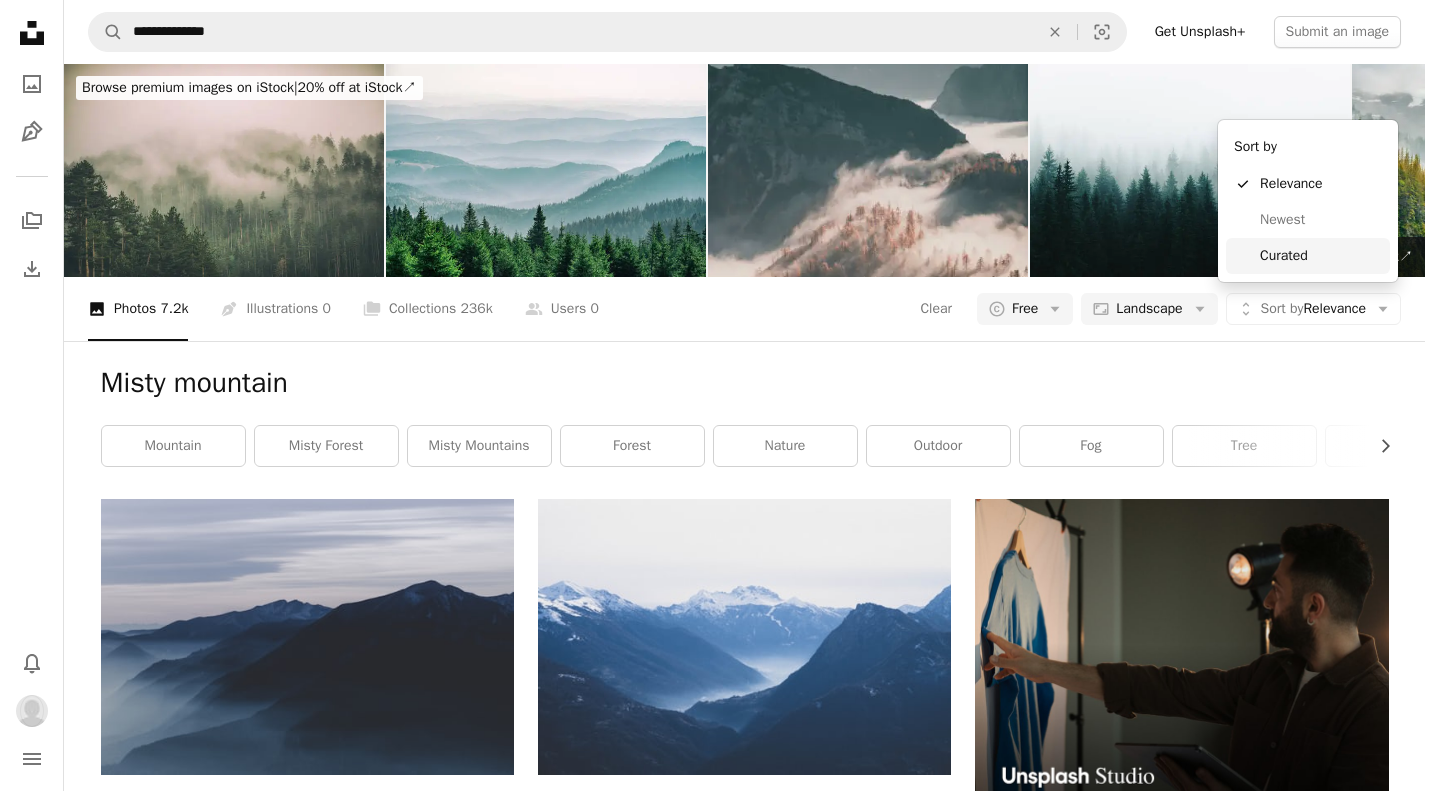 click on "Curated" at bounding box center (1308, 256) 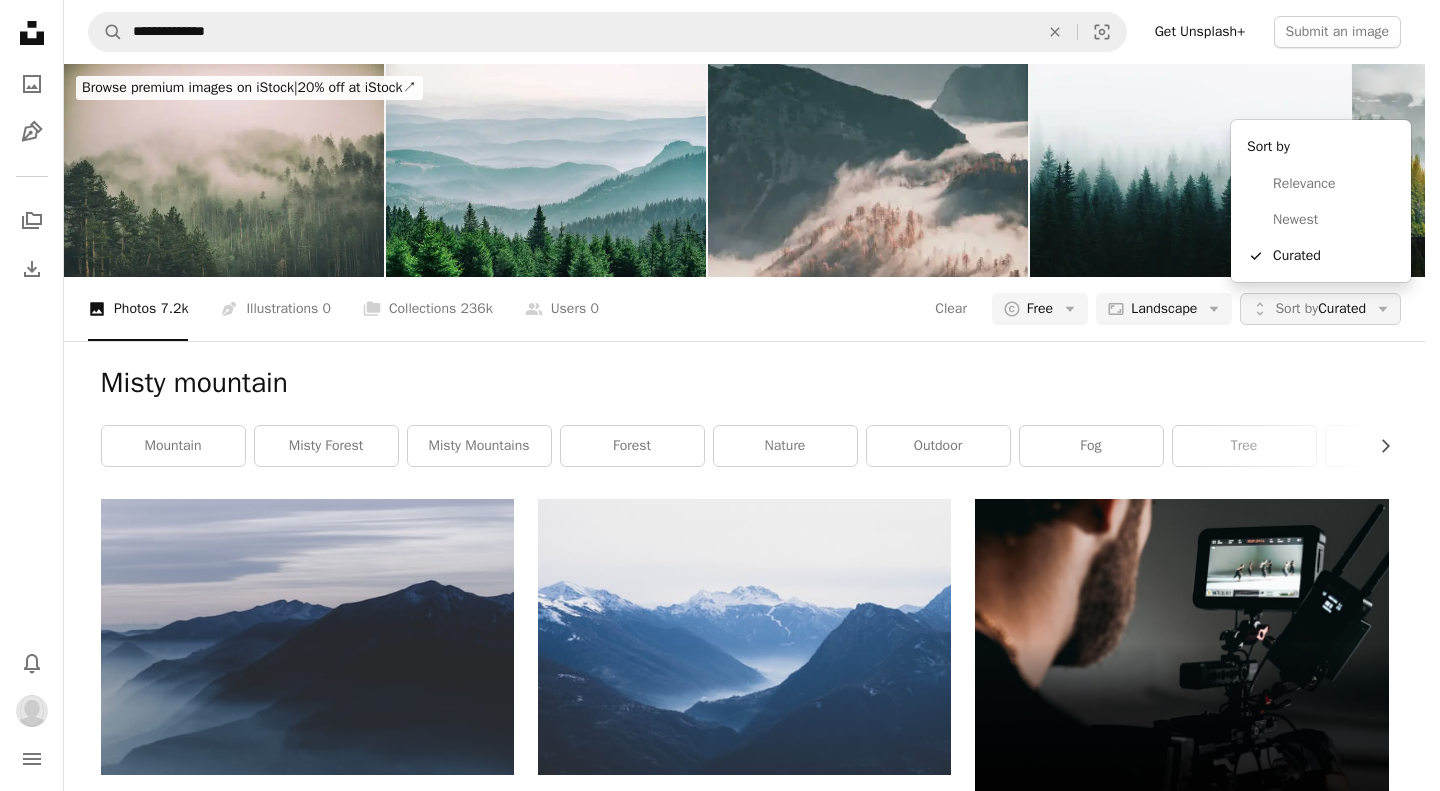 click on "Sort by  Curated" at bounding box center (1320, 309) 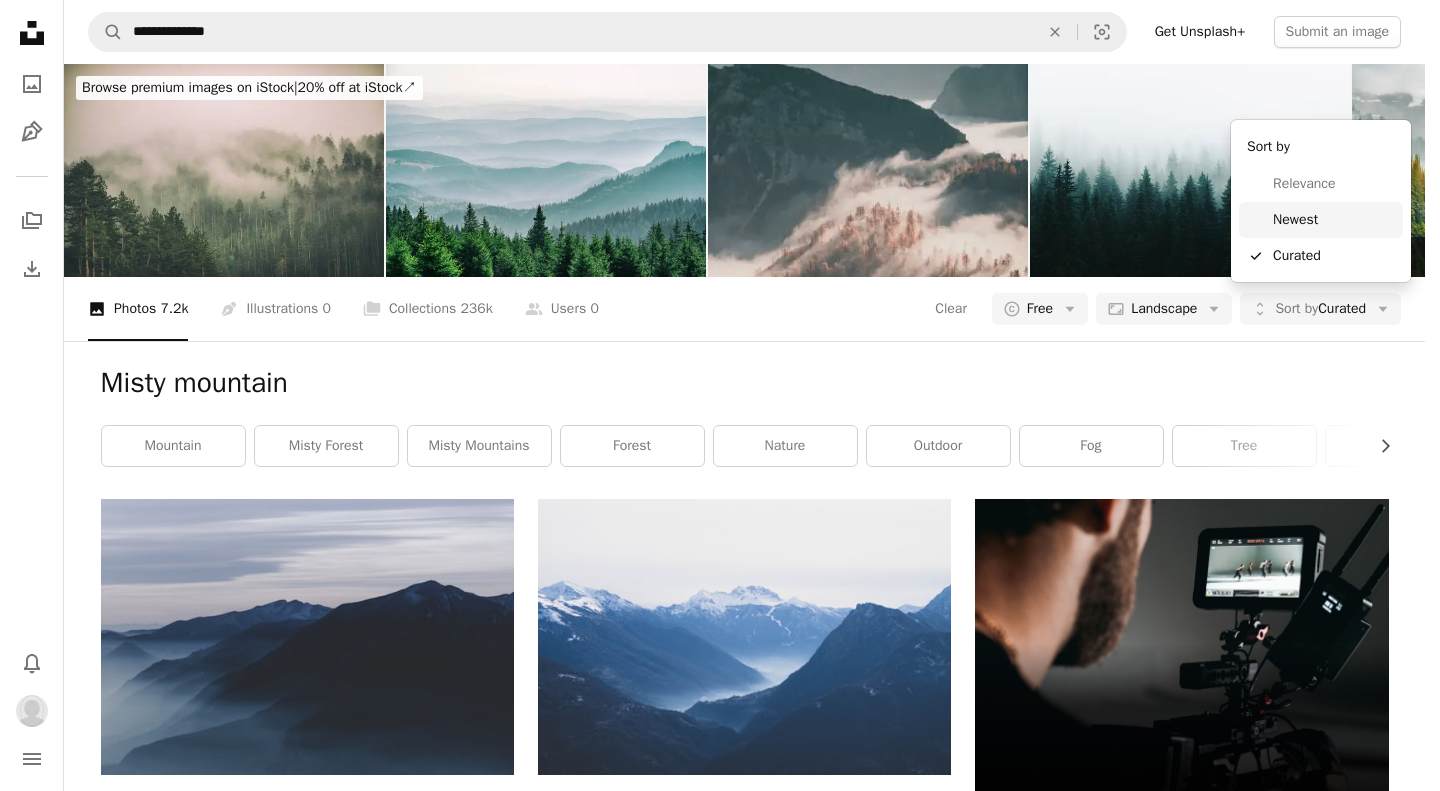click on "Newest" at bounding box center [1321, 220] 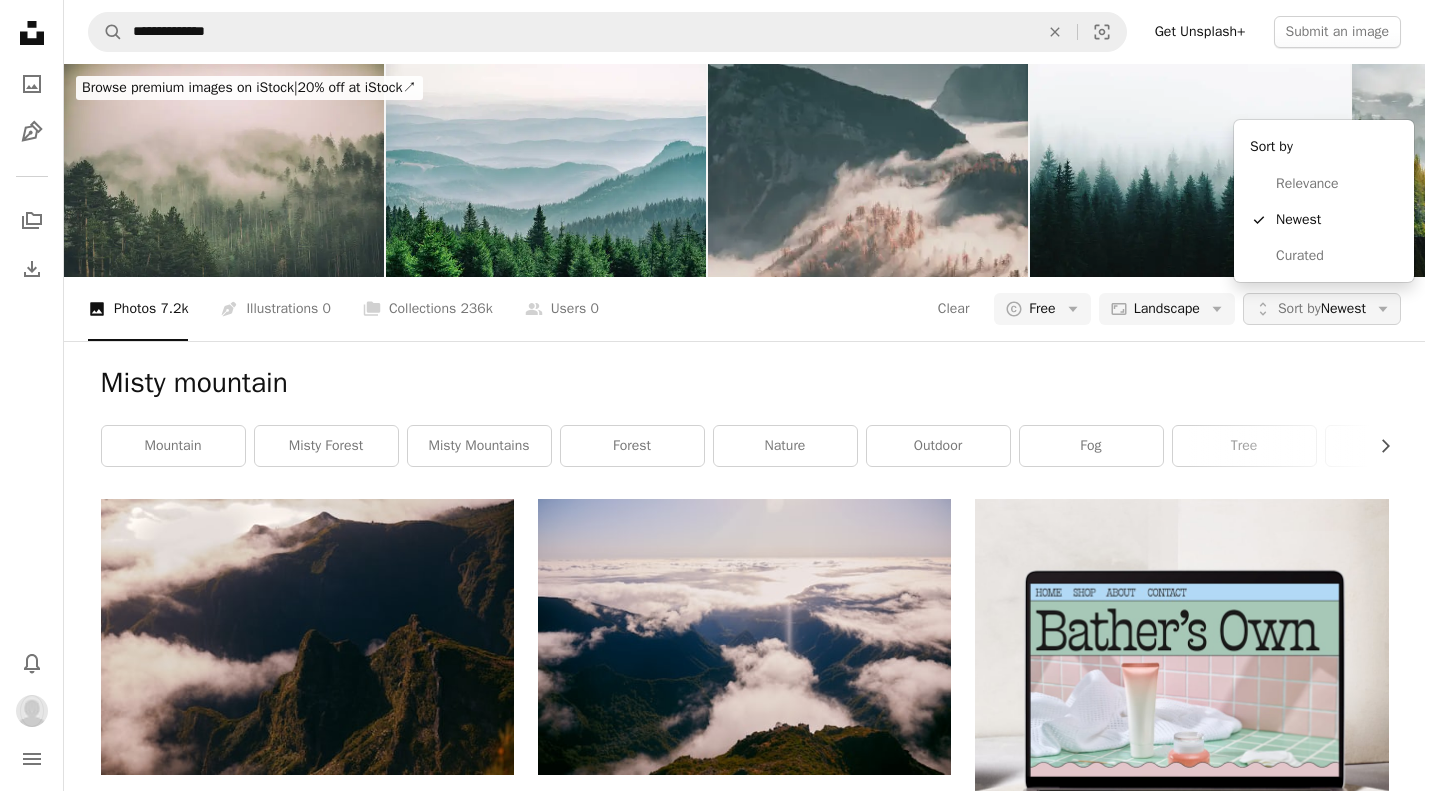 click on "Sort by  Newest" at bounding box center [1322, 309] 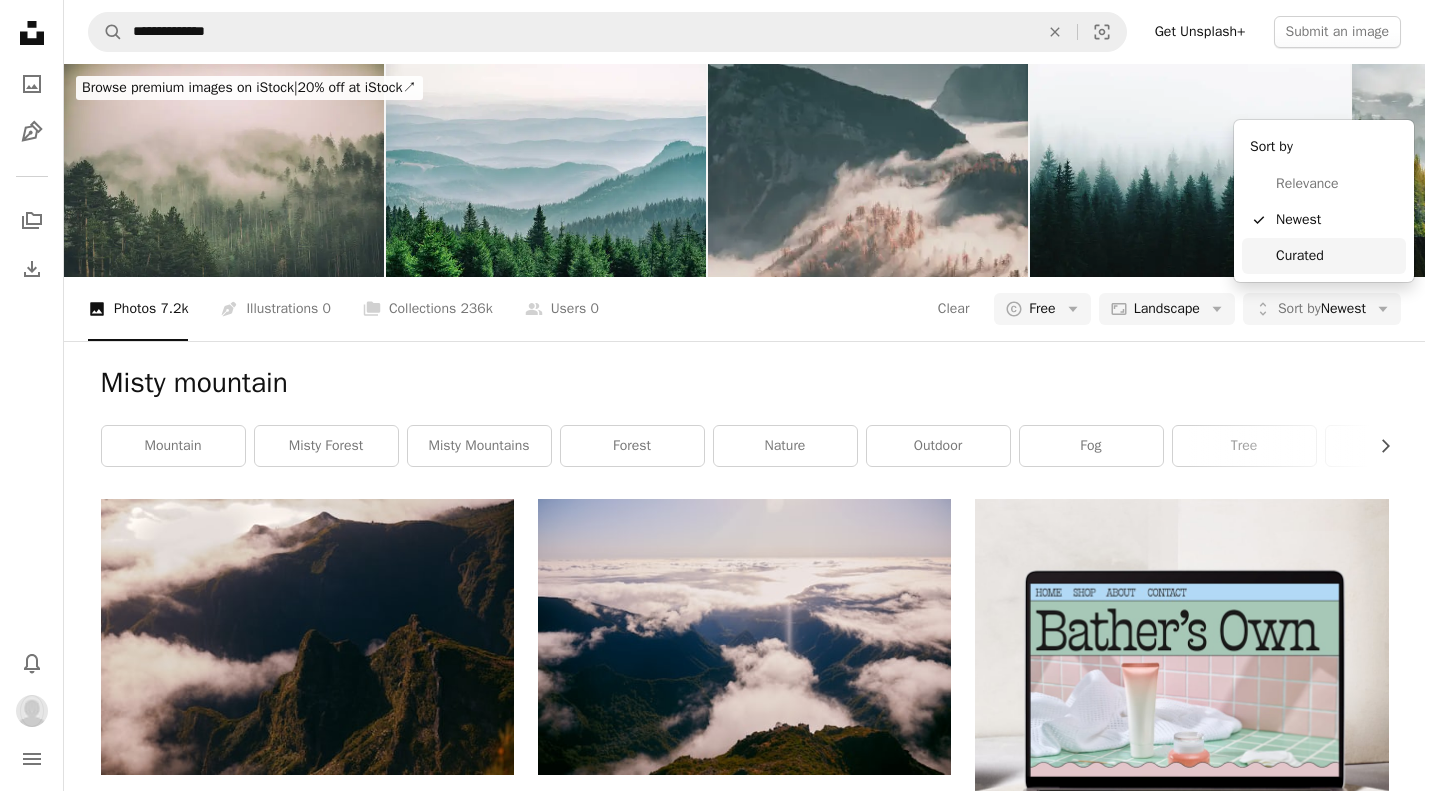 click on "Curated" at bounding box center [1324, 256] 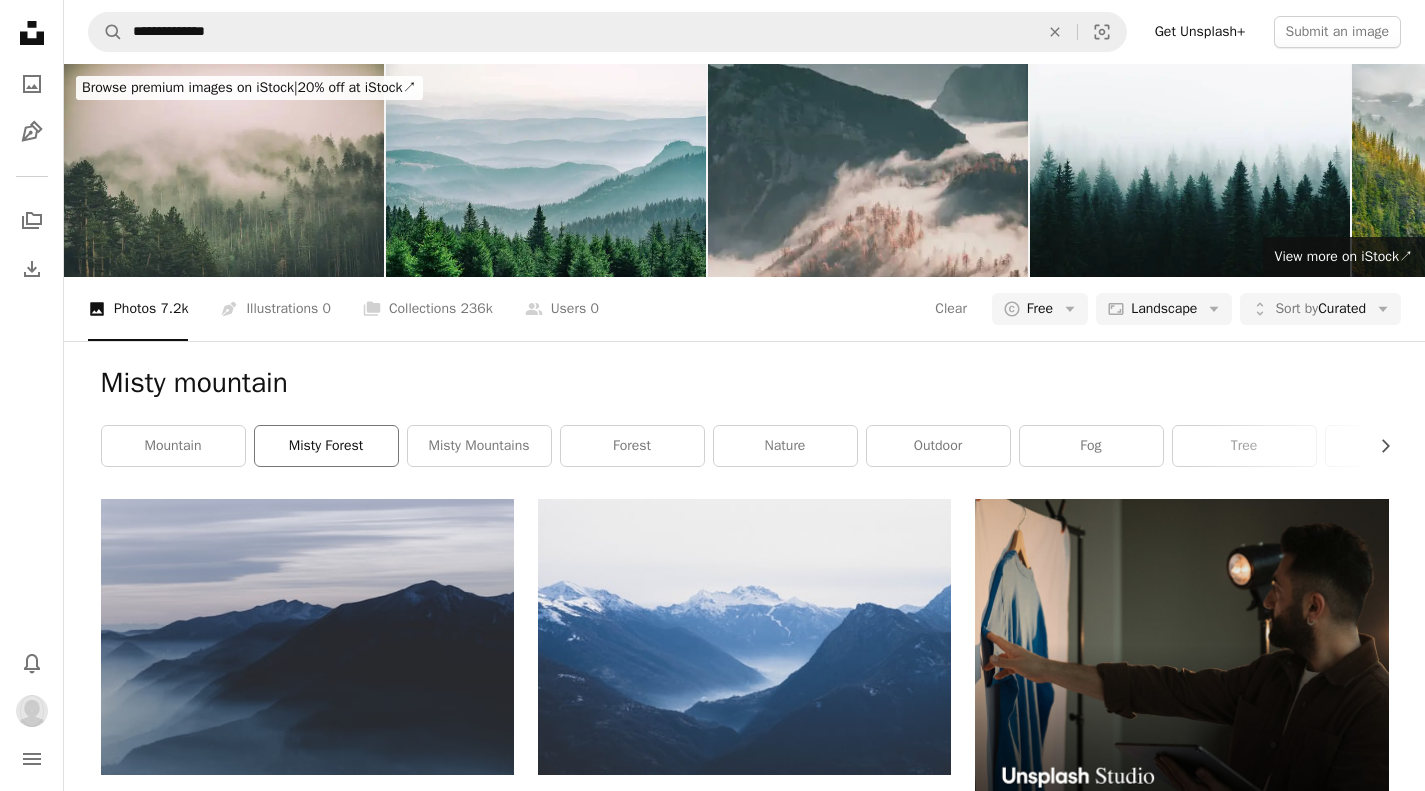 click on "misty forest" at bounding box center (326, 446) 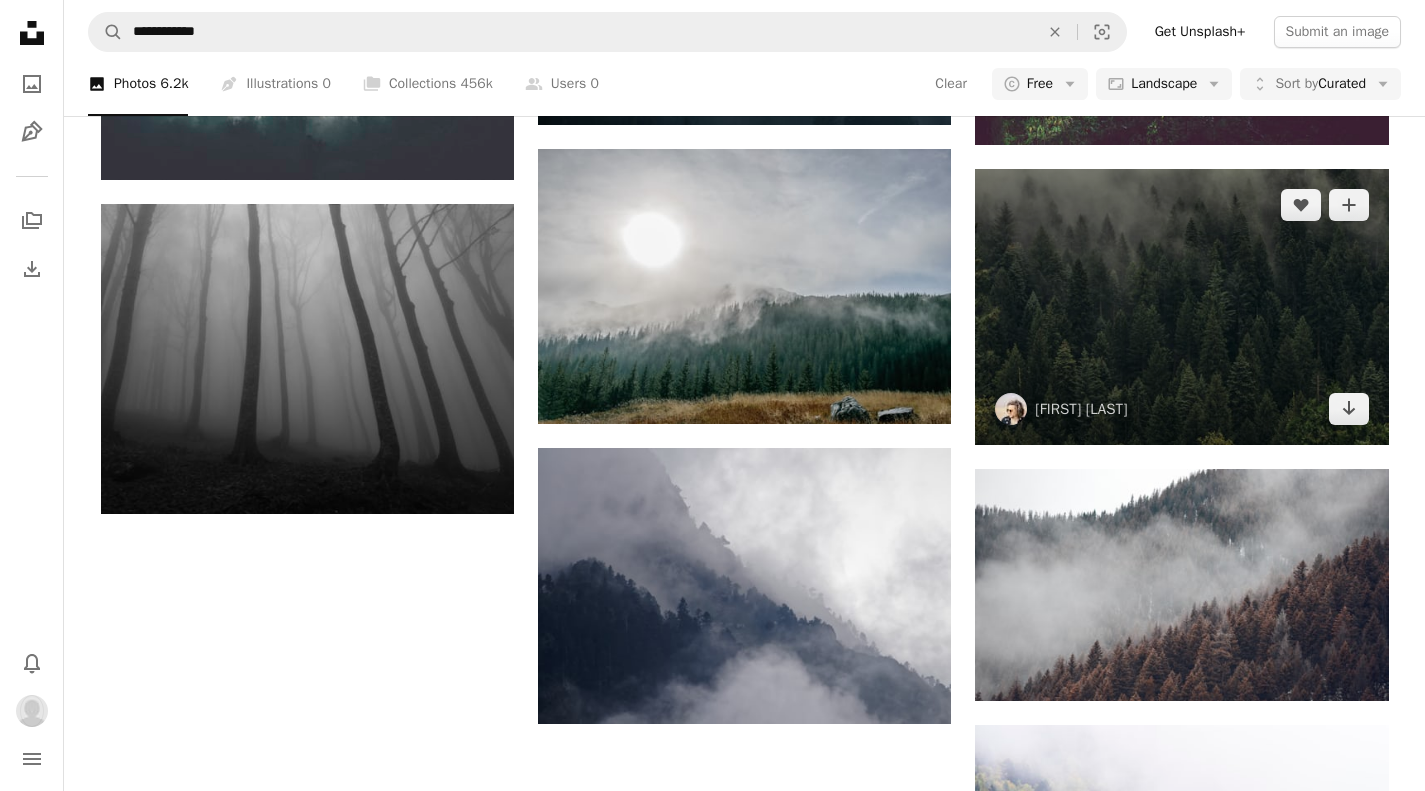 scroll, scrollTop: 1746, scrollLeft: 0, axis: vertical 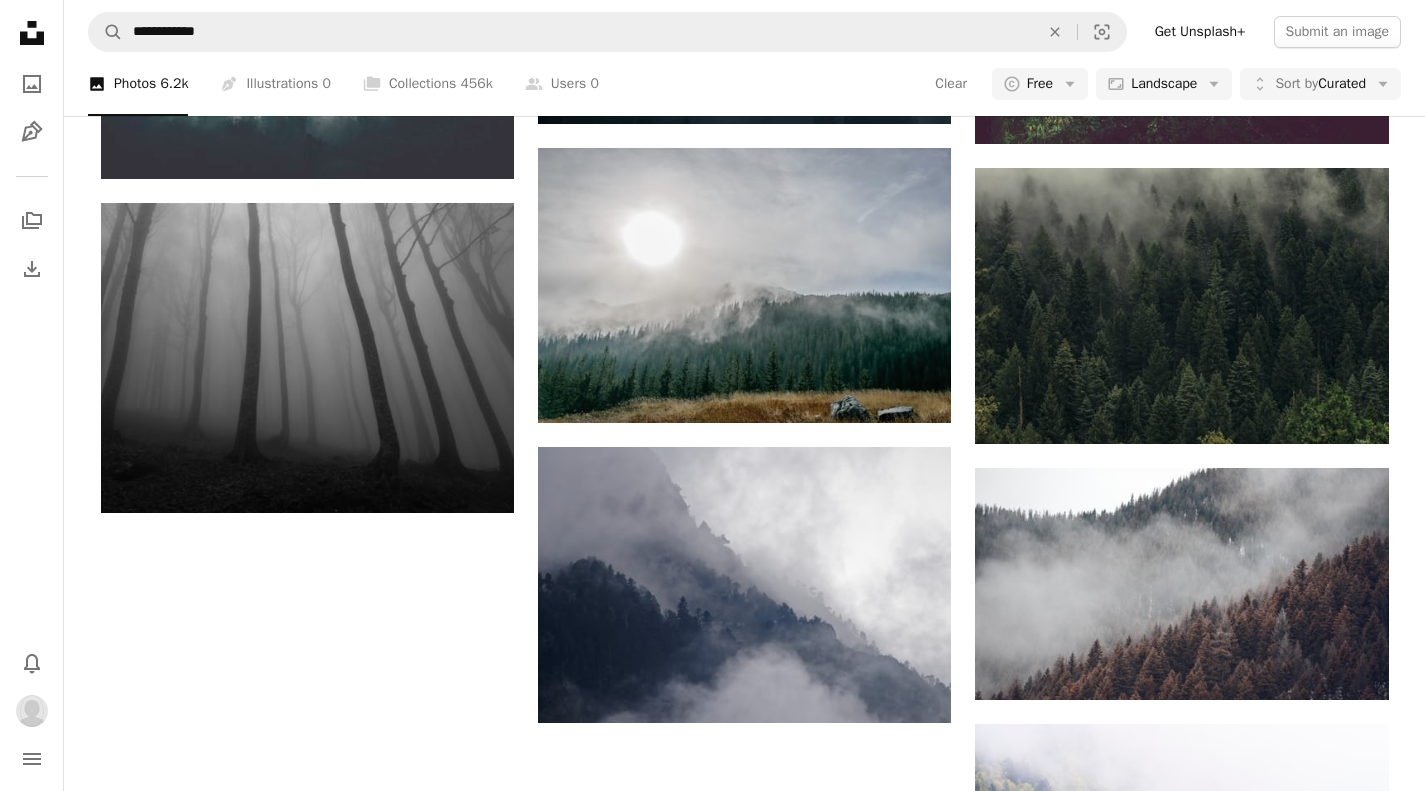 click on "Load more" at bounding box center (745, 1379) 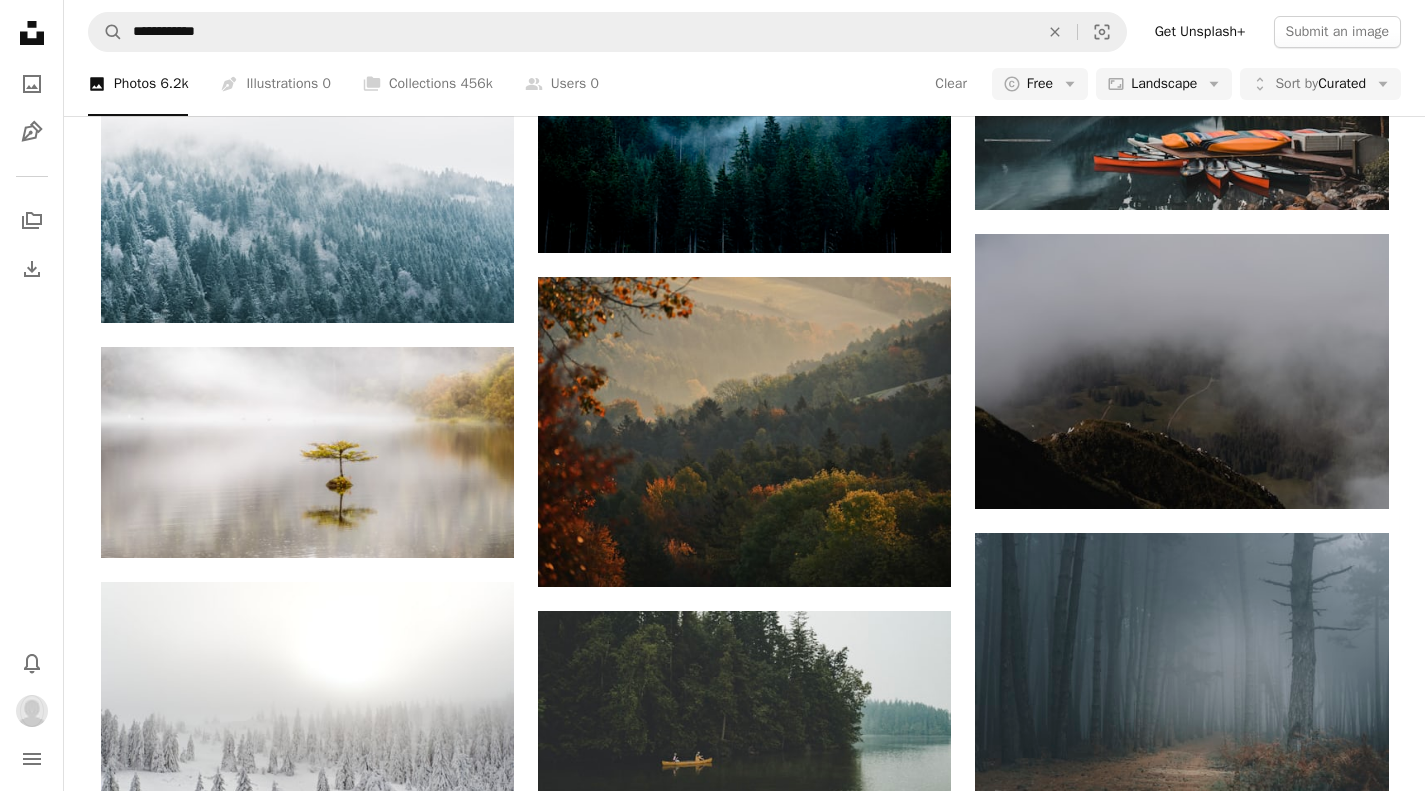 scroll, scrollTop: 15384, scrollLeft: 0, axis: vertical 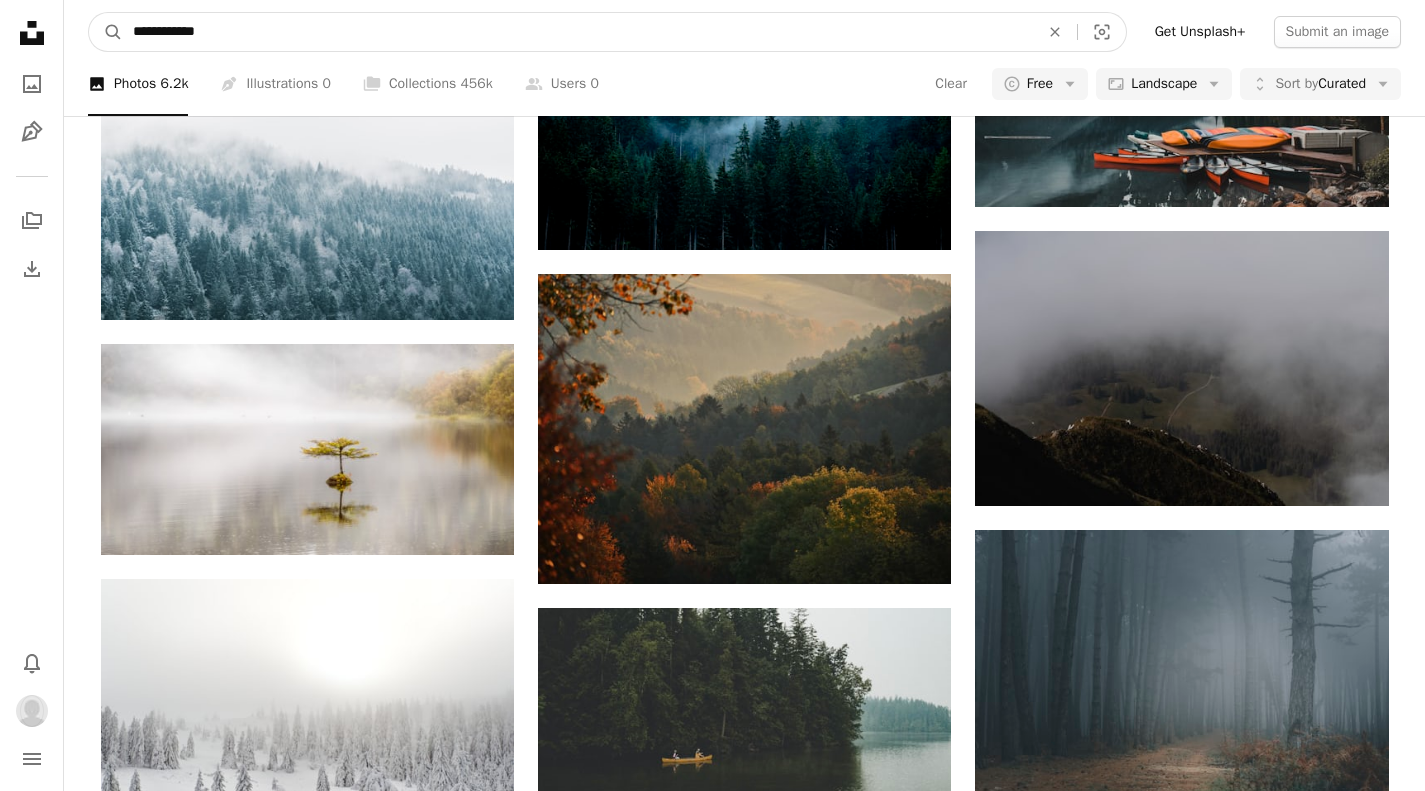 click on "**********" at bounding box center [578, 32] 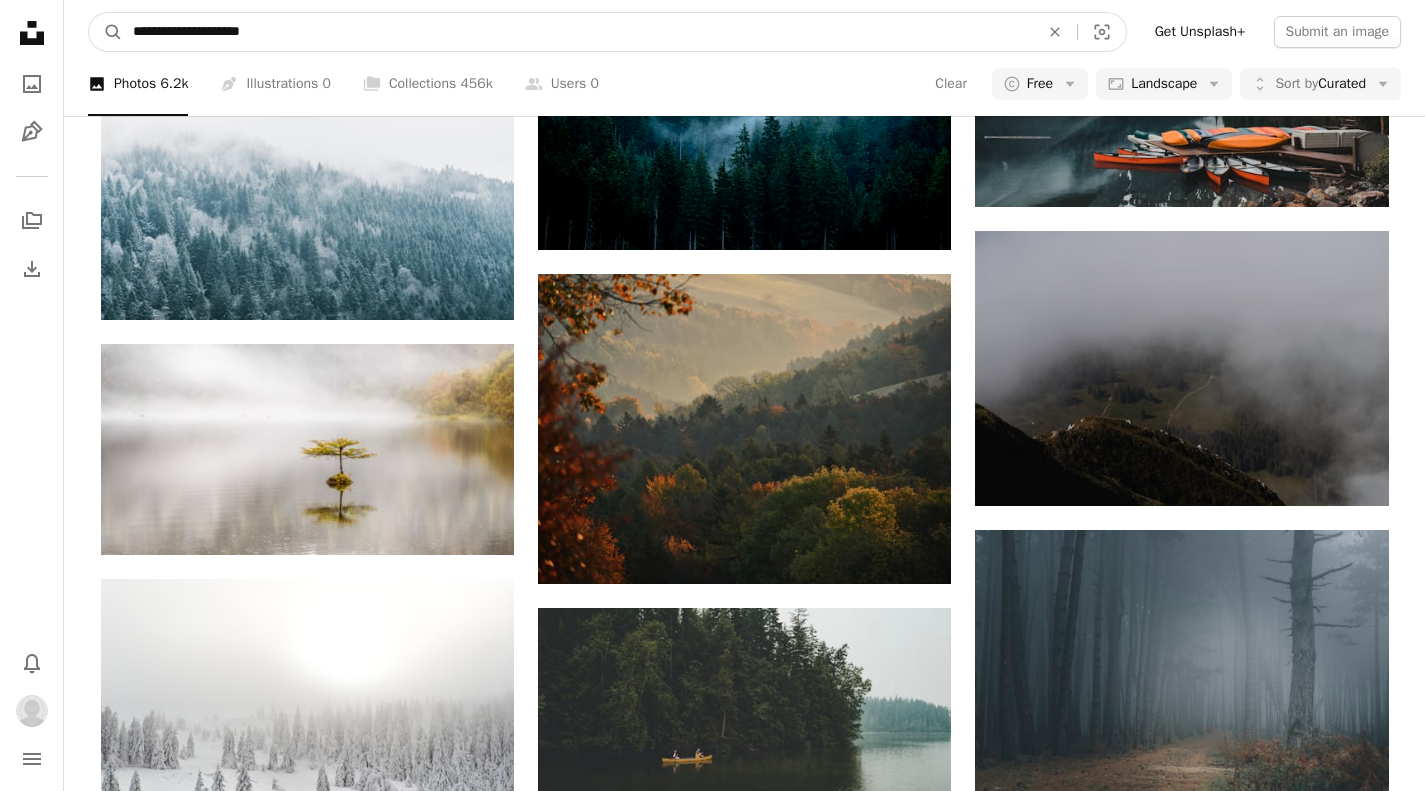 type on "**********" 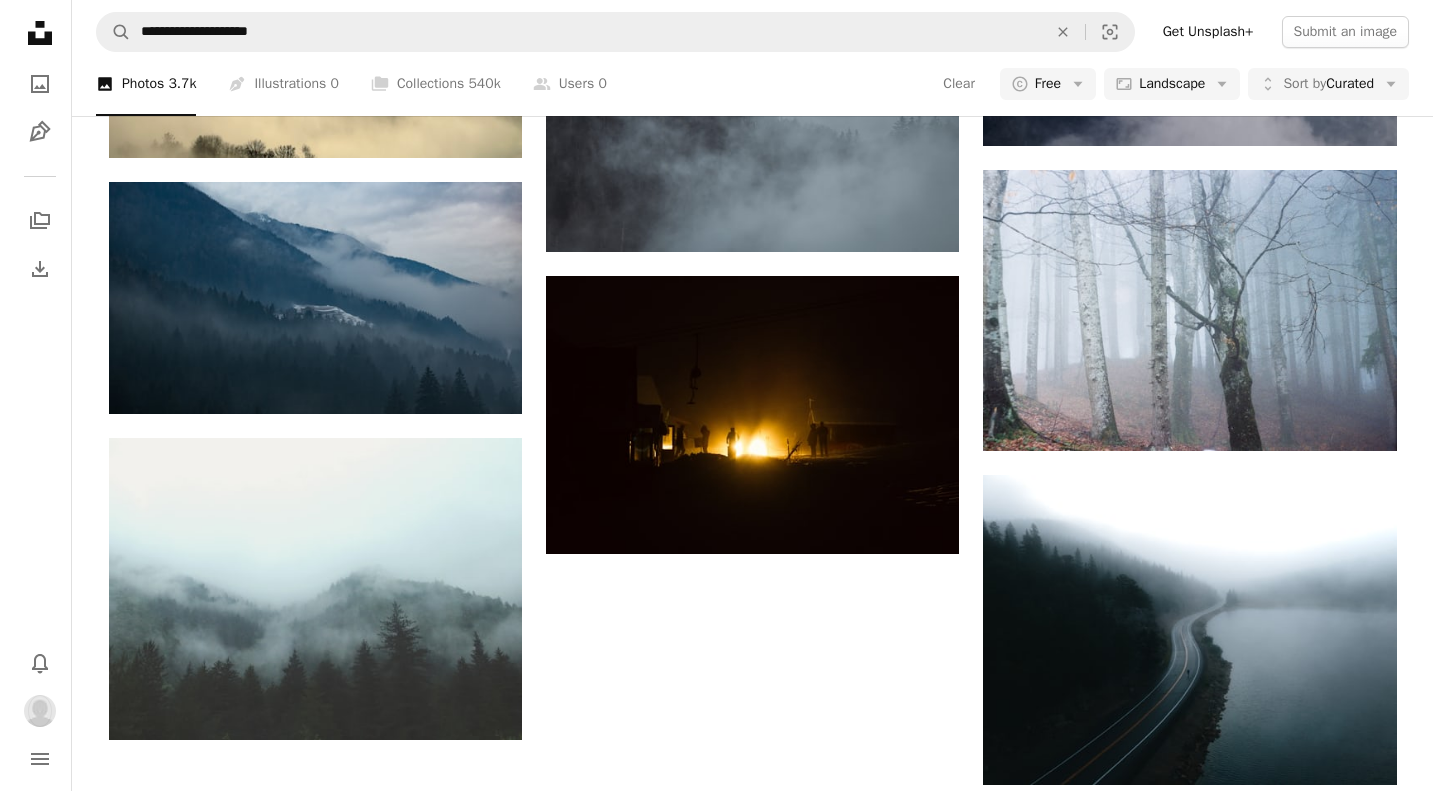 scroll, scrollTop: 1741, scrollLeft: 0, axis: vertical 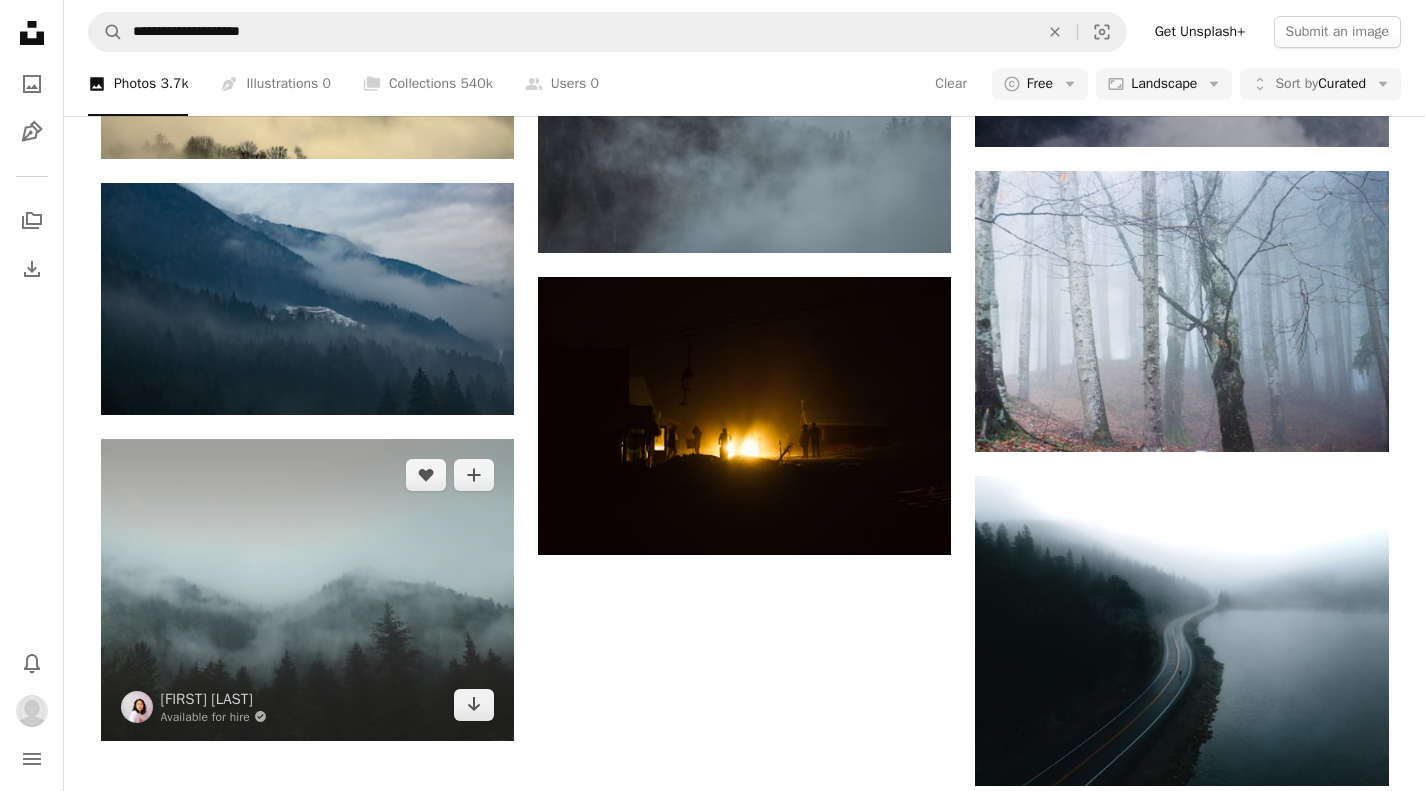 click at bounding box center (307, 590) 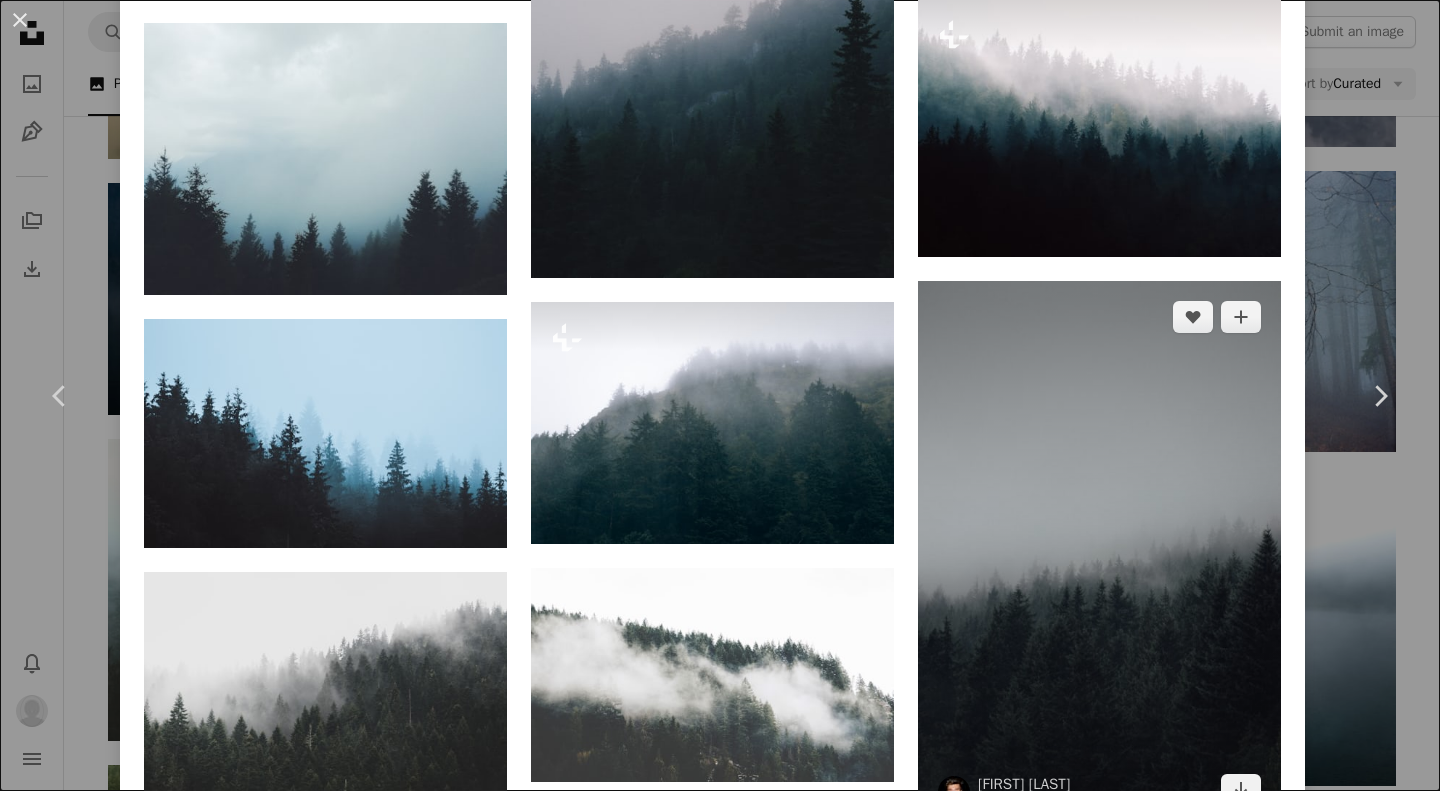 scroll, scrollTop: 1743, scrollLeft: 0, axis: vertical 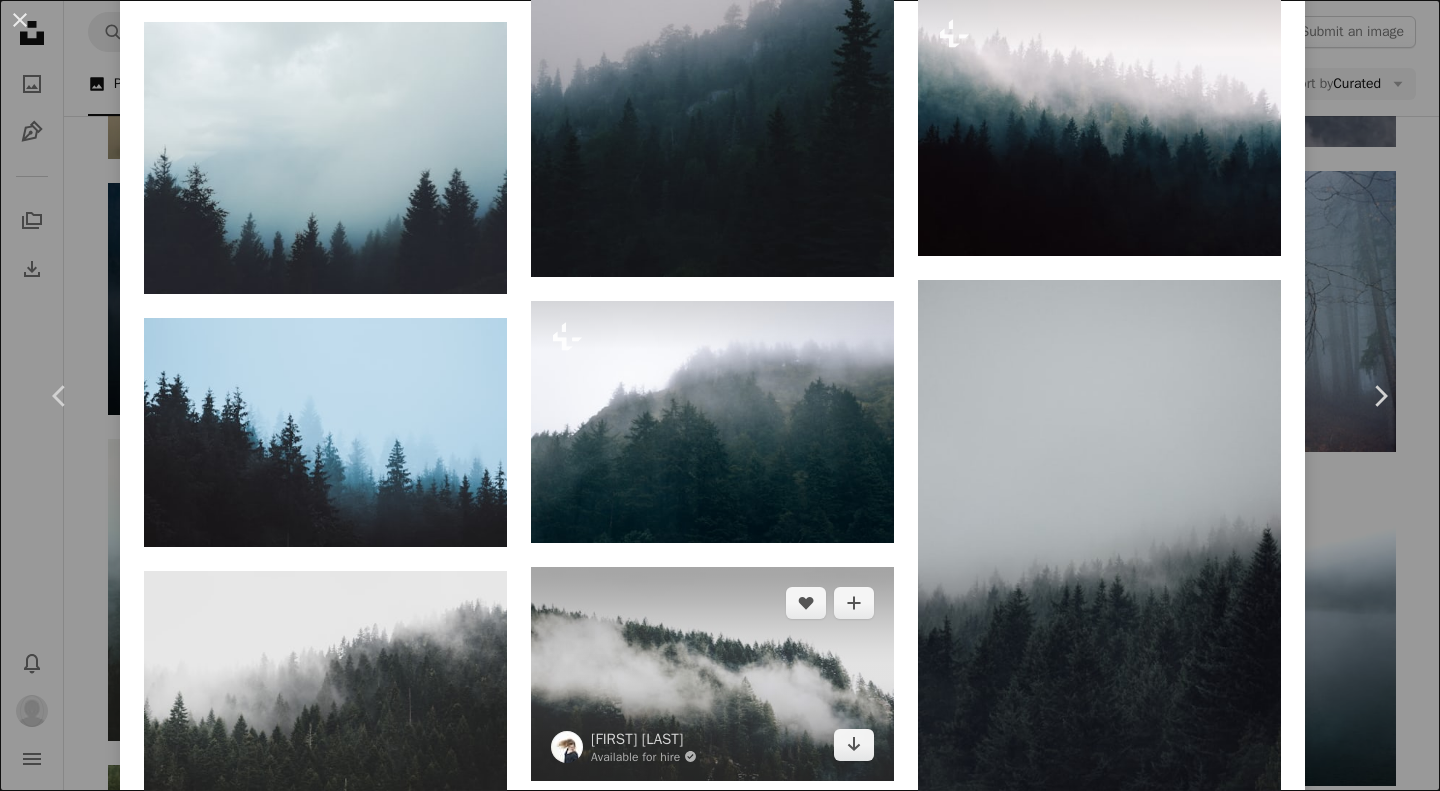 click at bounding box center (712, 674) 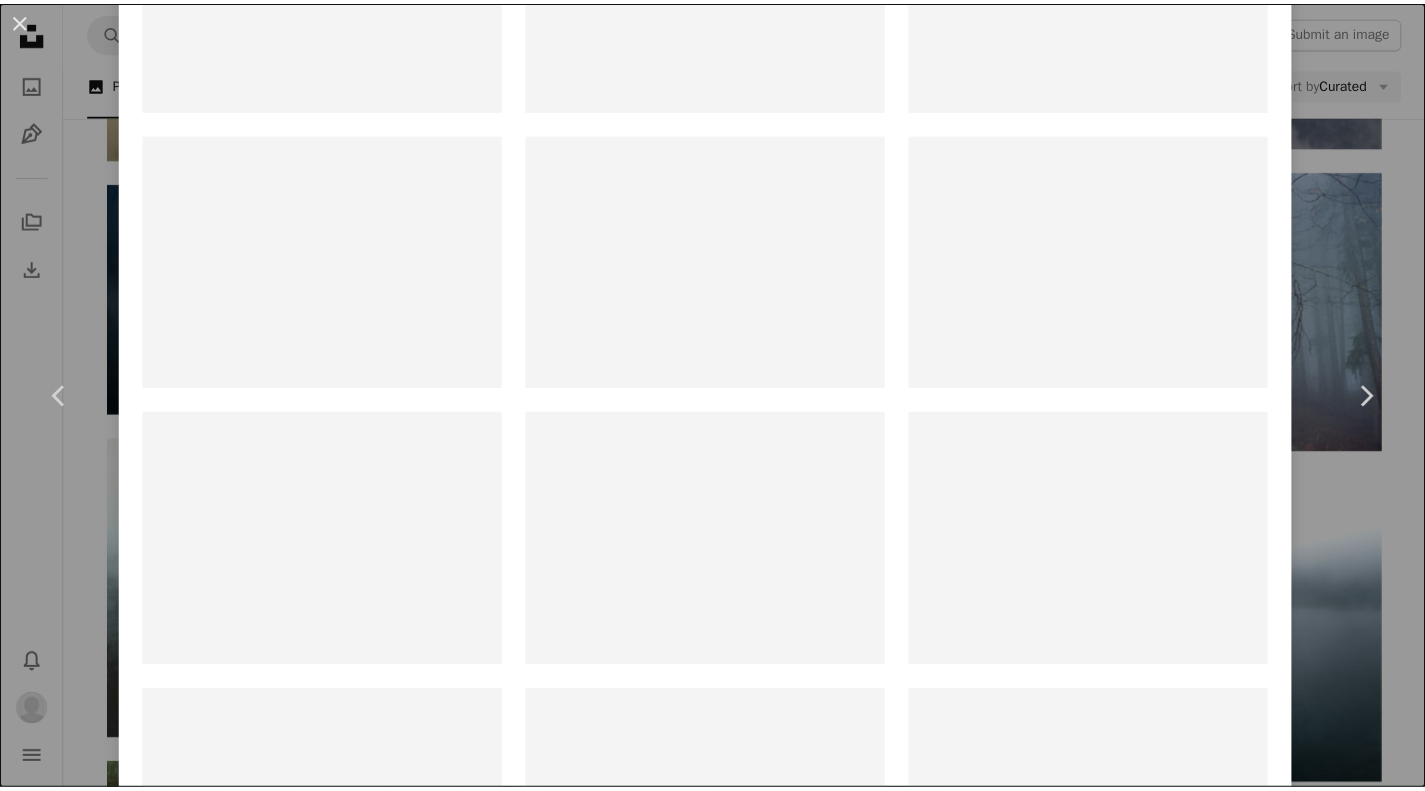 scroll, scrollTop: 0, scrollLeft: 0, axis: both 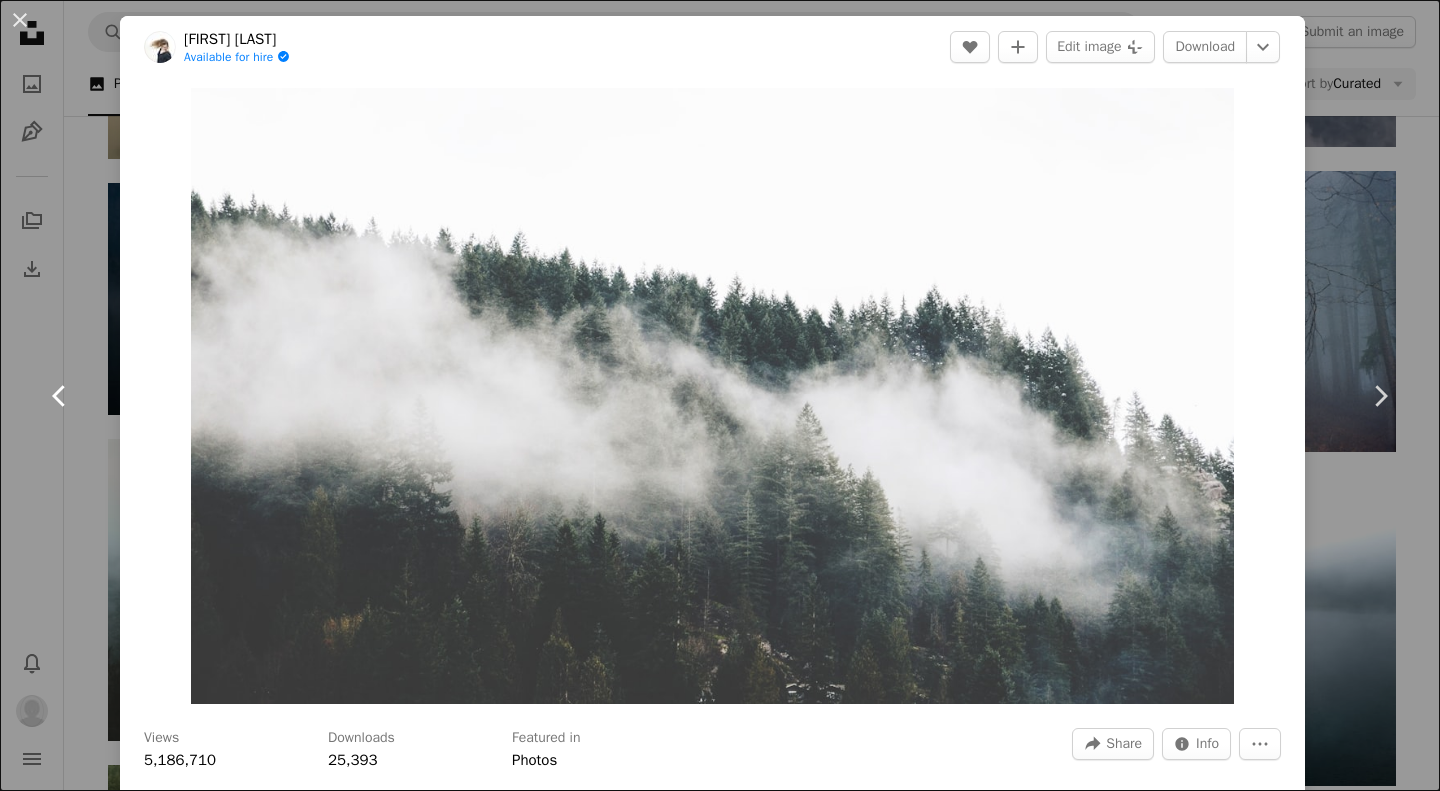 click on "Chevron left" at bounding box center [60, 396] 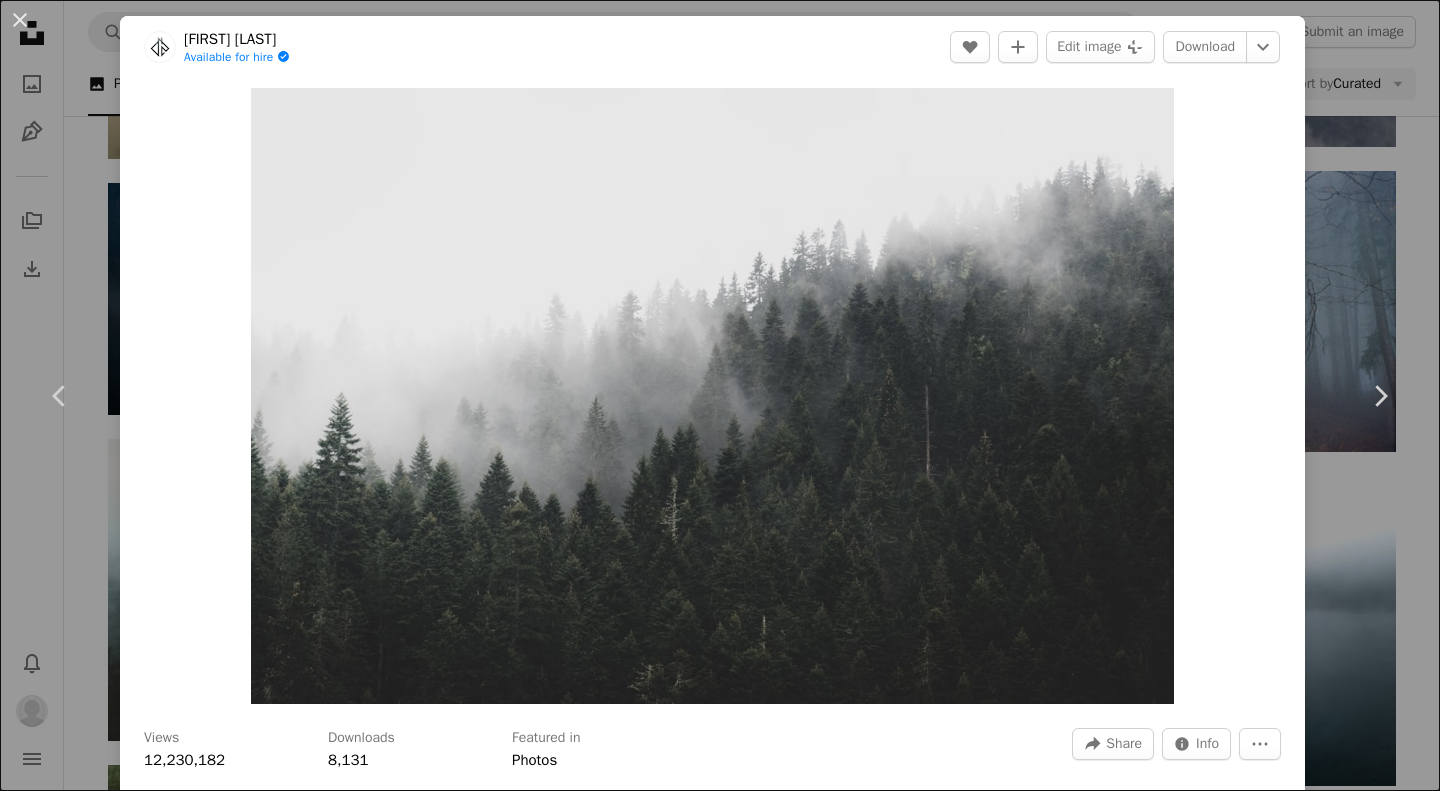 click on "An X shape Chevron left Chevron right [FIRST] [LAST] Available for hire A checkmark inside of a circle A heart A plus sign Edit image   Plus sign for Unsplash+ Download Chevron down Zoom in Views 12,230,182 Downloads 8,131 Featured in Photos A forward-right arrow Share Info icon Info More Actions Mountain foggy day A map marker [CITY], [COUNTRY] Calendar outlined Published on  June 17, 2019 Camera NIKON CORPORATION, NIKON D750 Safety Free to use under the  Unsplash License background travel outdoor green trees scenery beautiful morning fog view scenic mist pine season hipster misty plant grey weather outdoors Browse premium related images on iStock  |  Save 20% with code UNSPLASH20 View more on iStock  ↗ Related images A heart A plus sign [FIRST] [LAST] Available for hire A checkmark inside of a circle Arrow pointing down Plus sign for Unsplash+ A heart A plus sign [FIRST] [LAST] For  Unsplash+ A lock   Download Plus sign for Unsplash+ A heart A plus sign [FIRST] [LAST] For  Unsplash+ A lock   Download A heart" at bounding box center (720, 395) 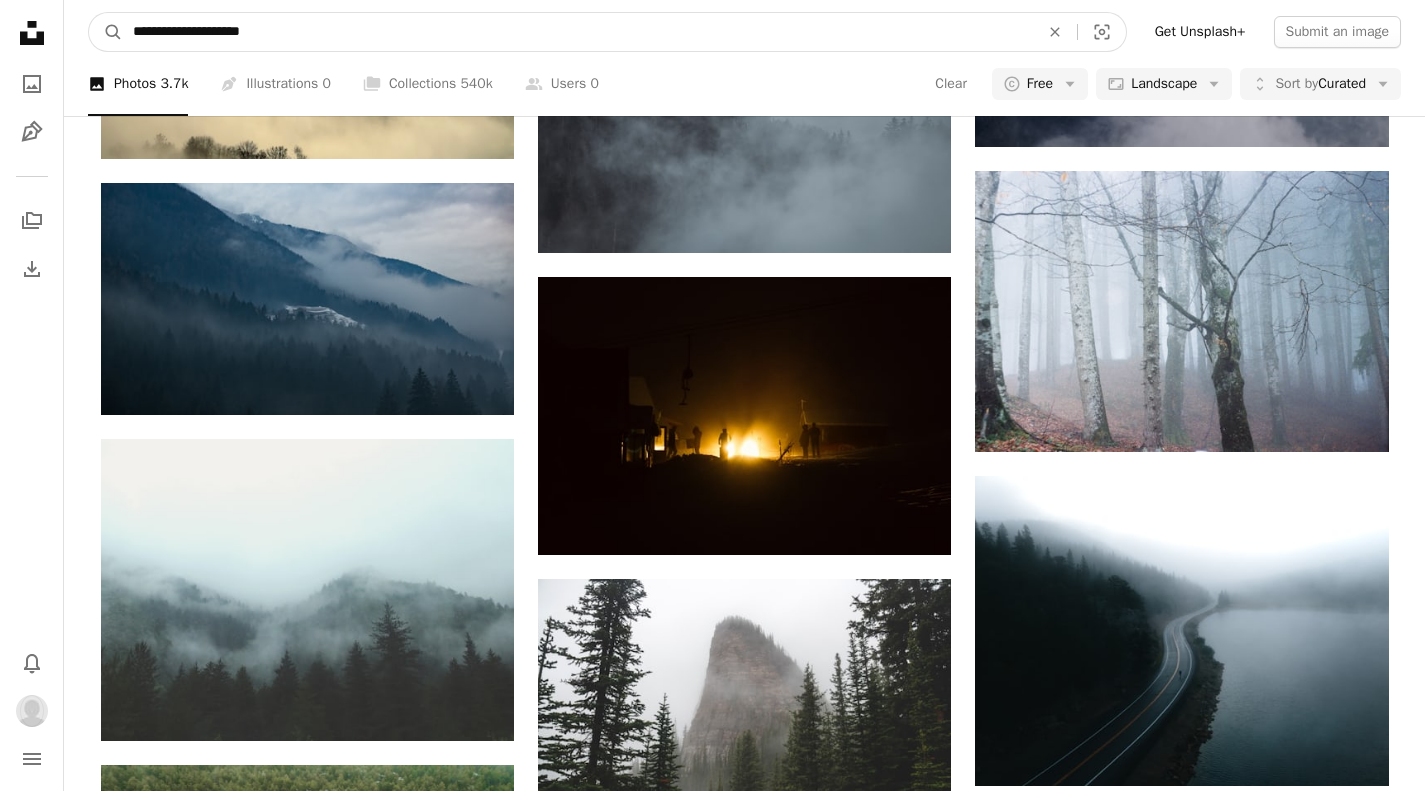 click on "**********" at bounding box center [578, 32] 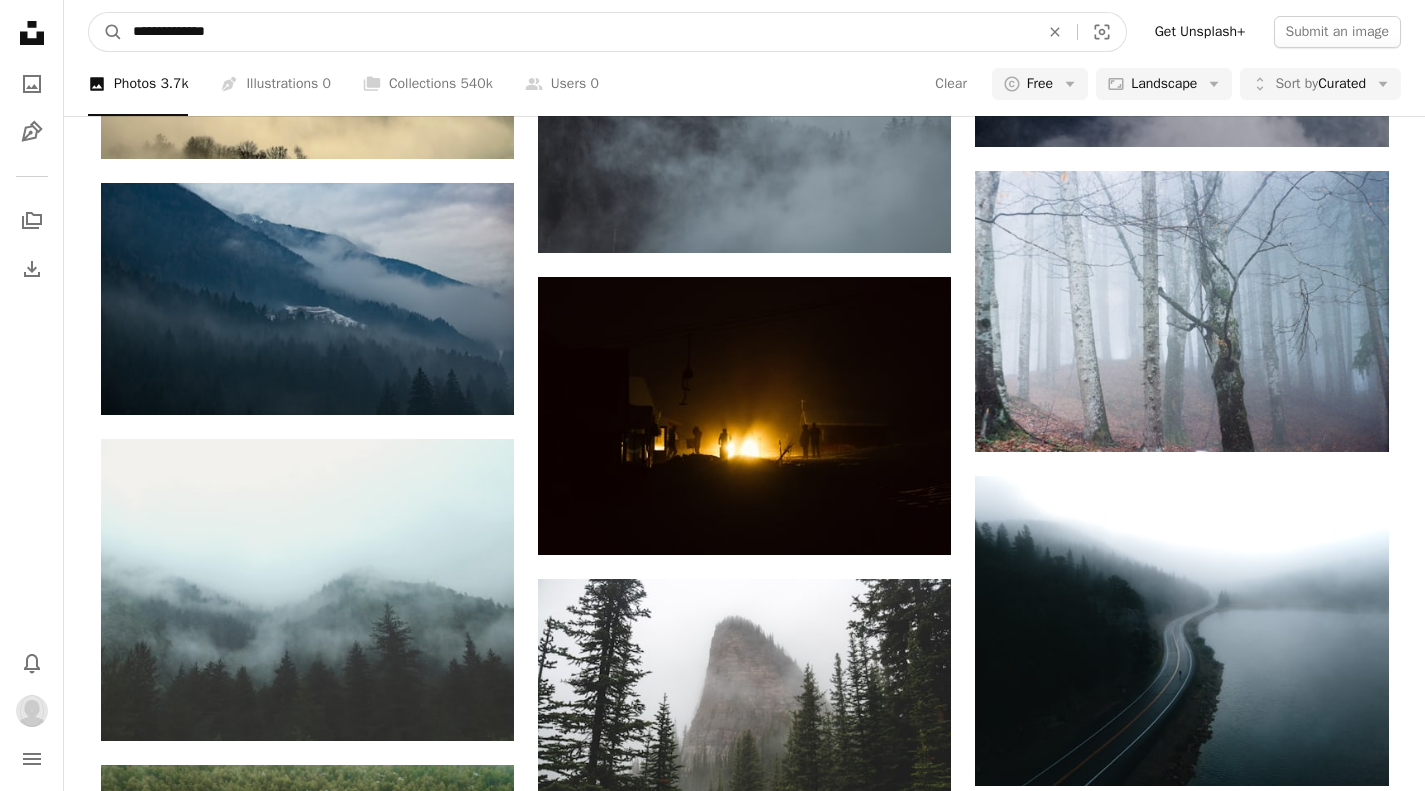 type on "**********" 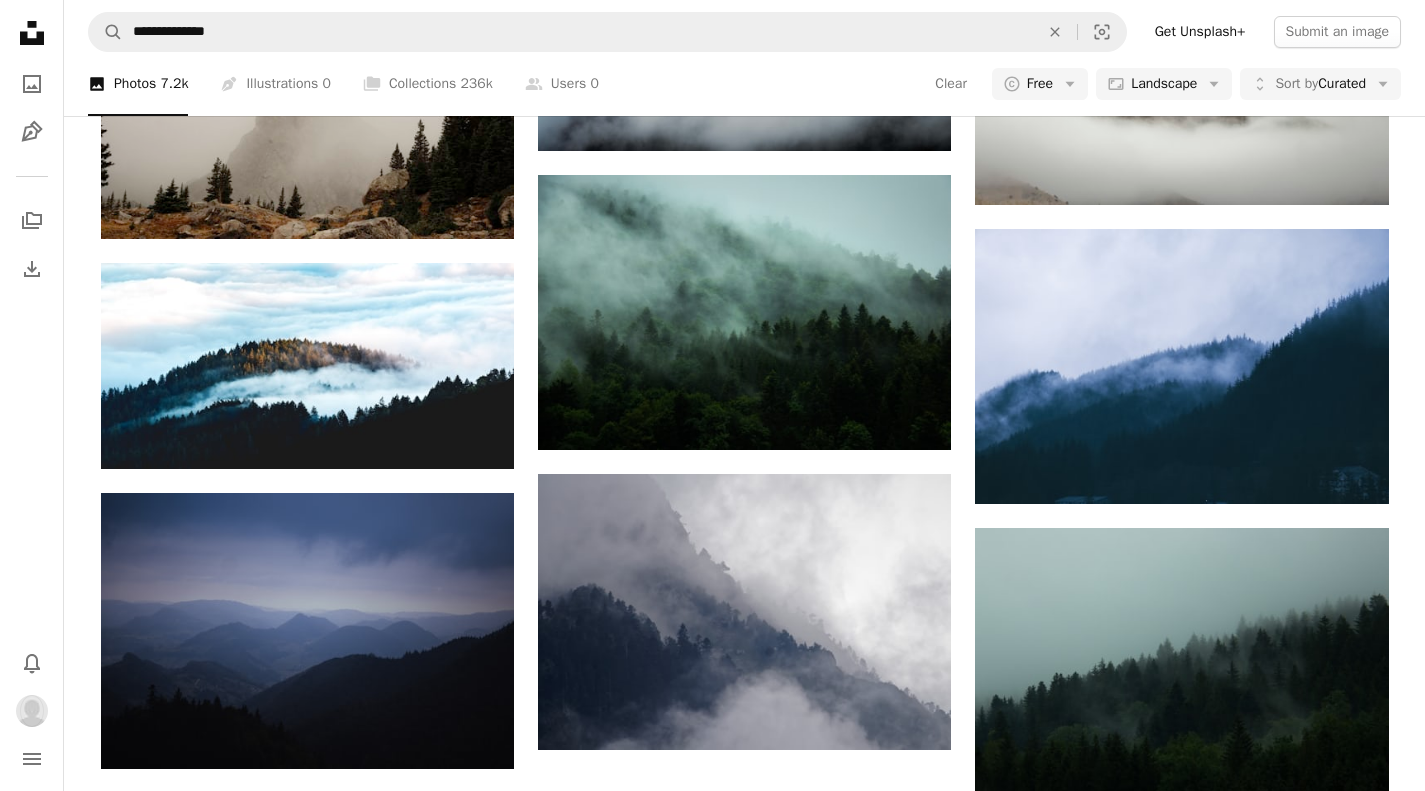 scroll, scrollTop: 1773, scrollLeft: 0, axis: vertical 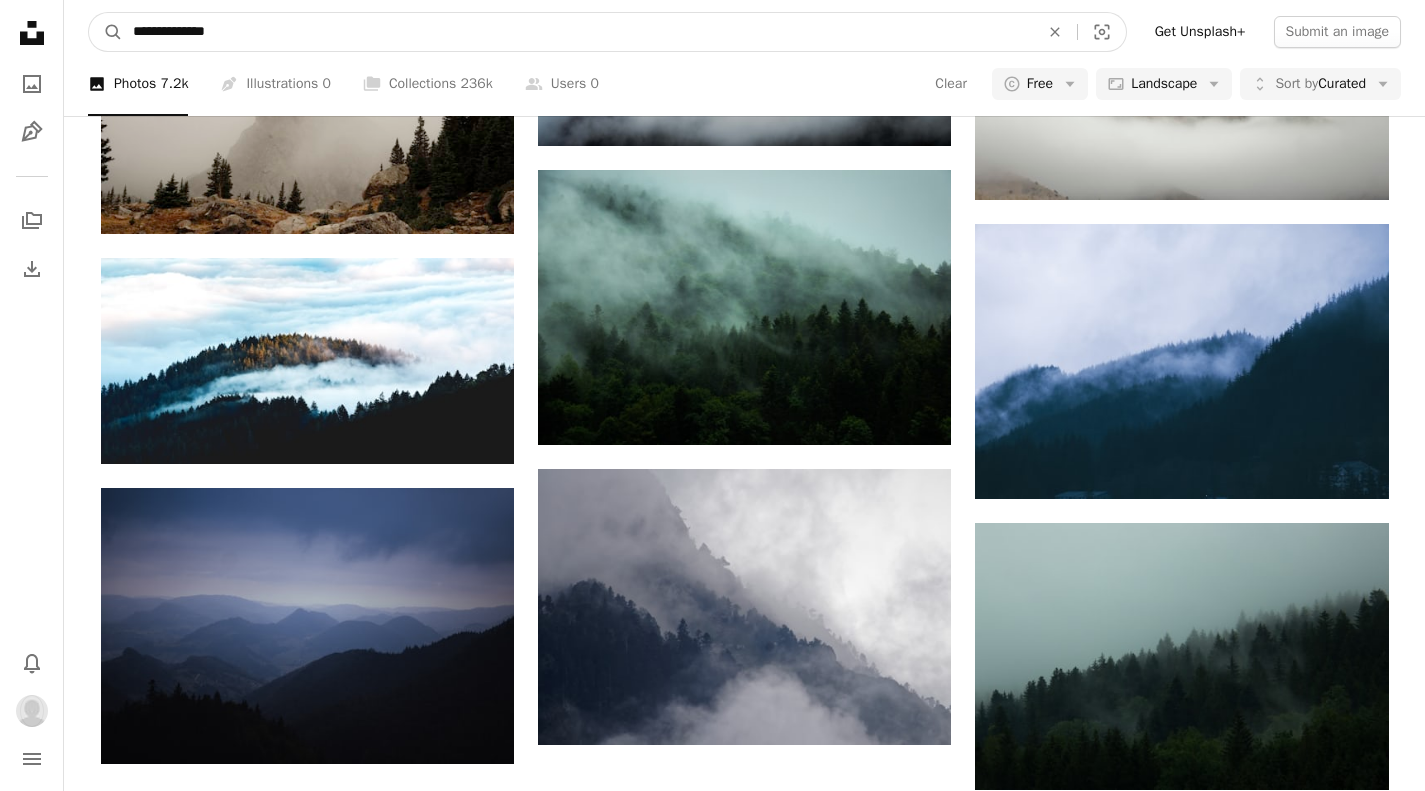 type on "*******" 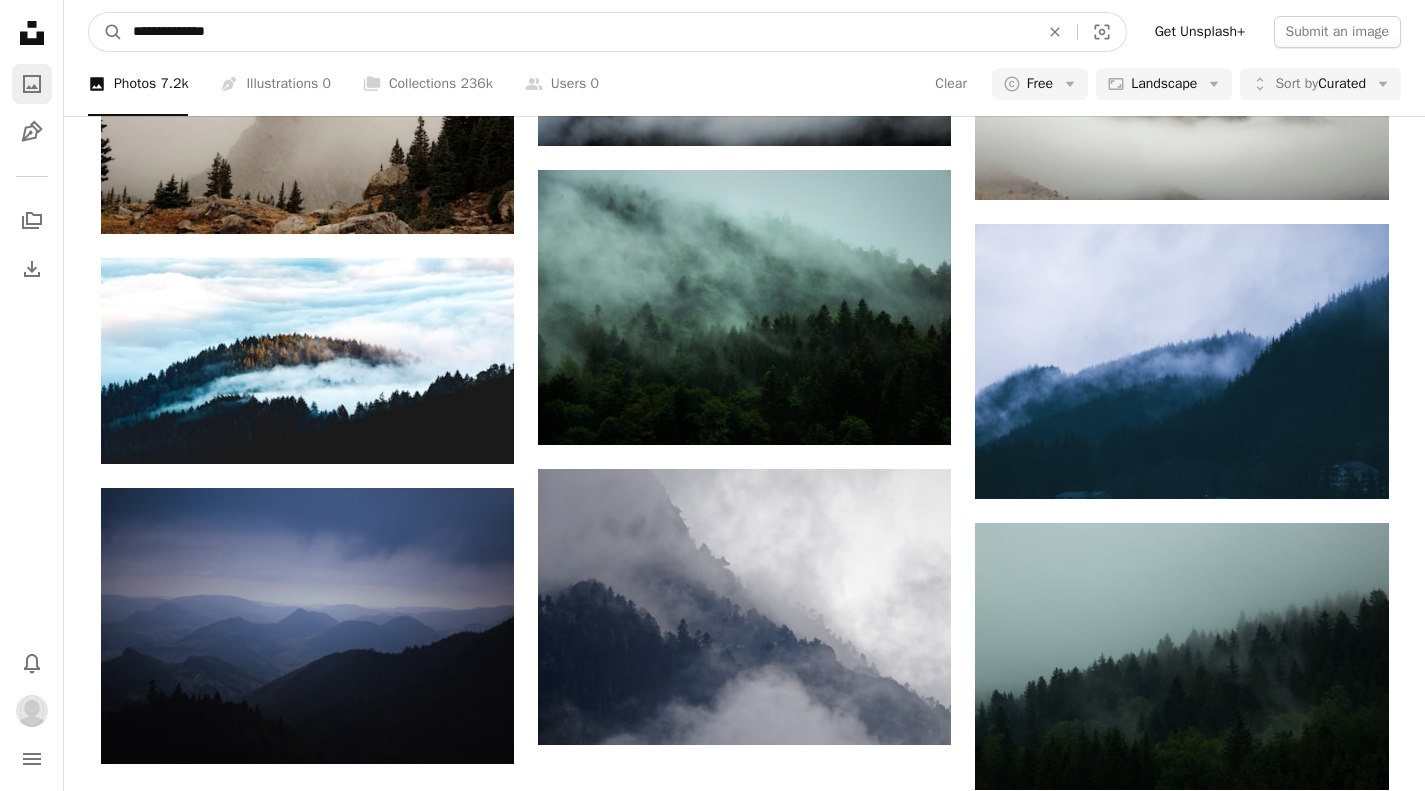 drag, startPoint x: 242, startPoint y: 35, endPoint x: 20, endPoint y: 64, distance: 223.88614 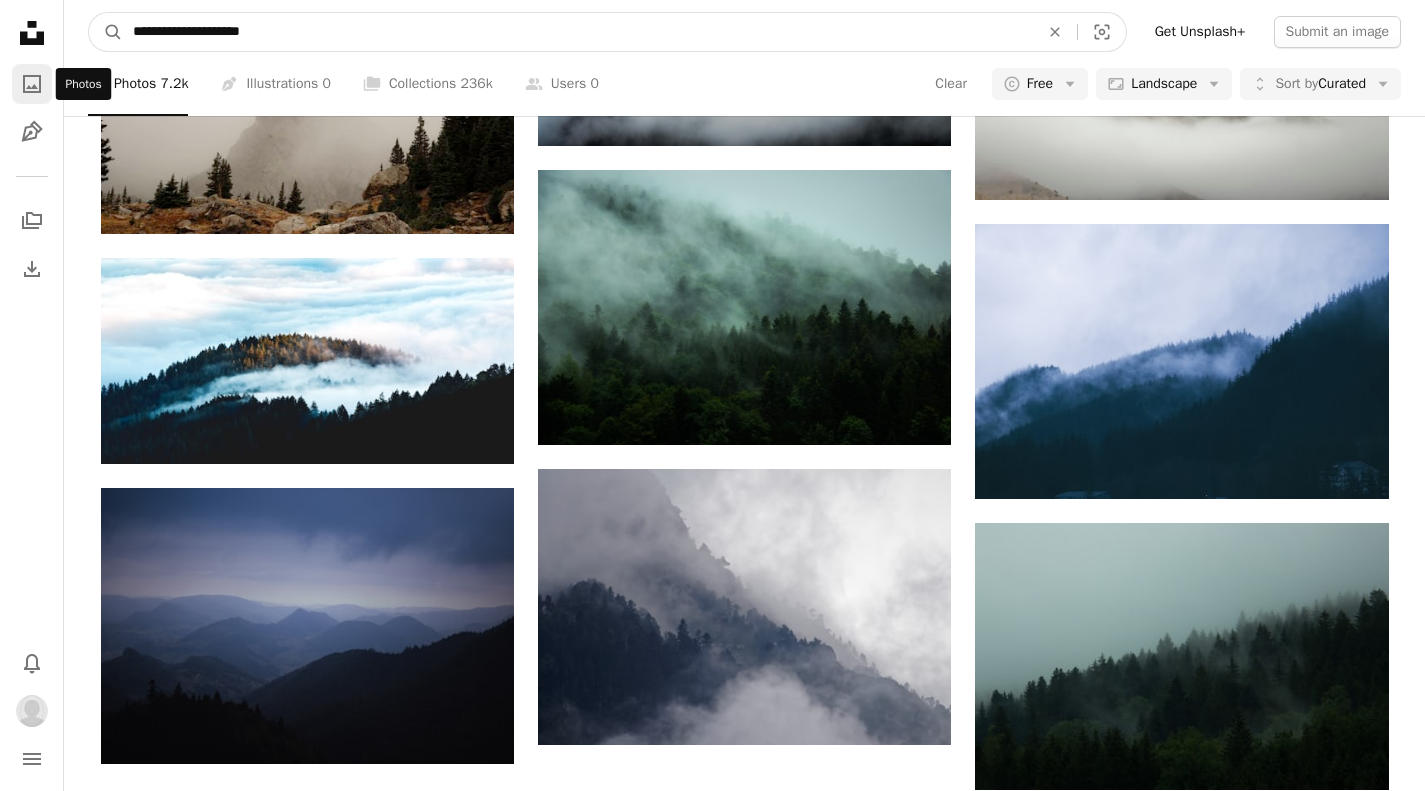 type on "**********" 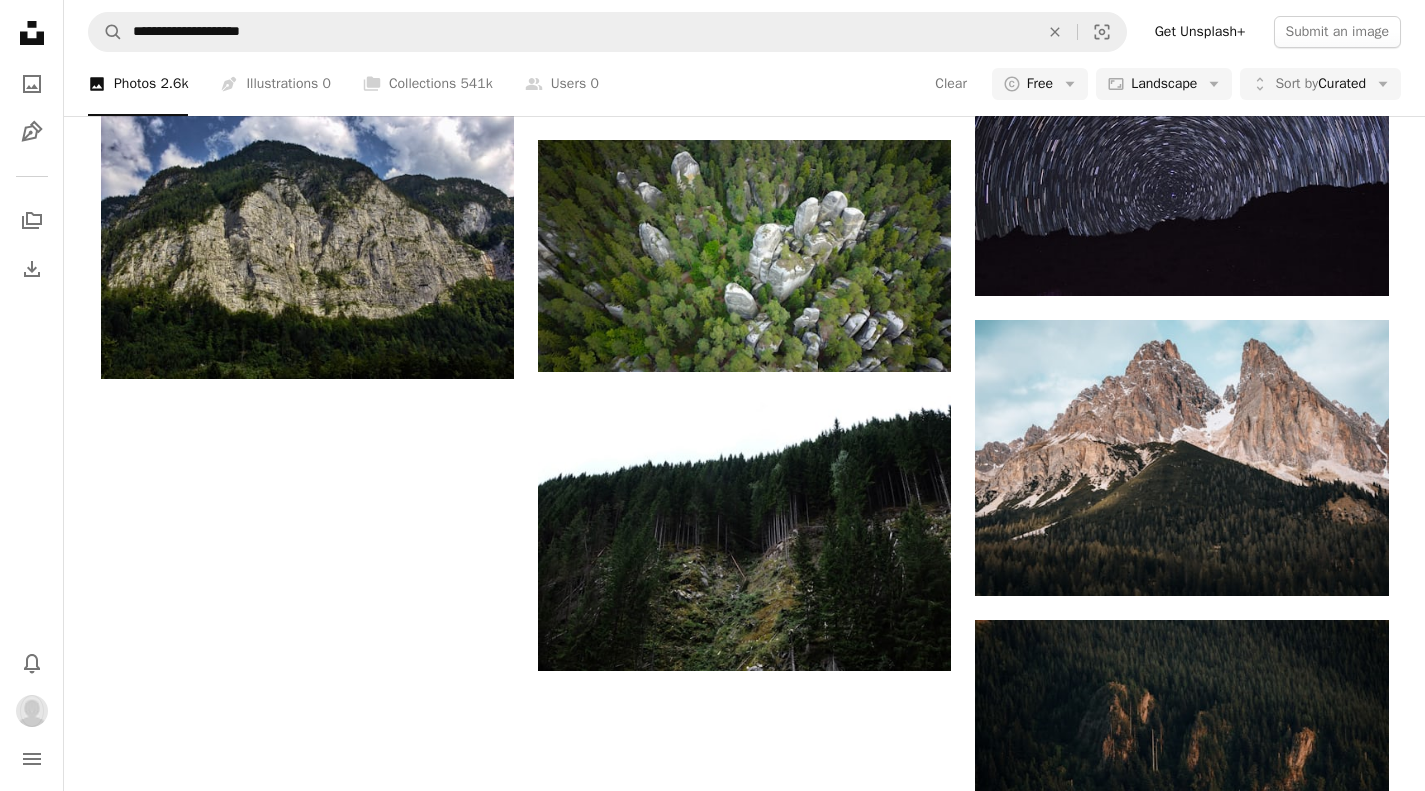 scroll, scrollTop: 1895, scrollLeft: 0, axis: vertical 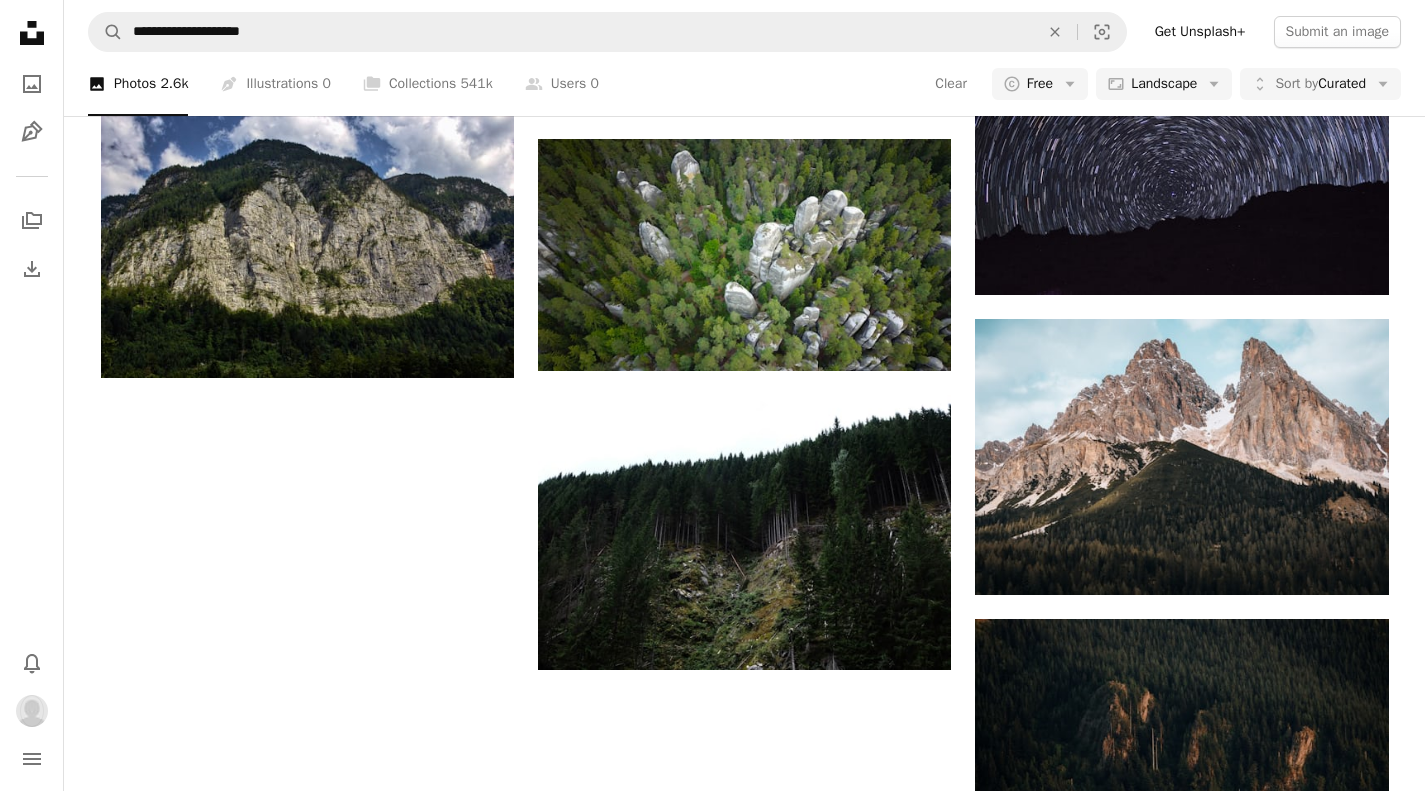 click on "Load more" at bounding box center (745, 1276) 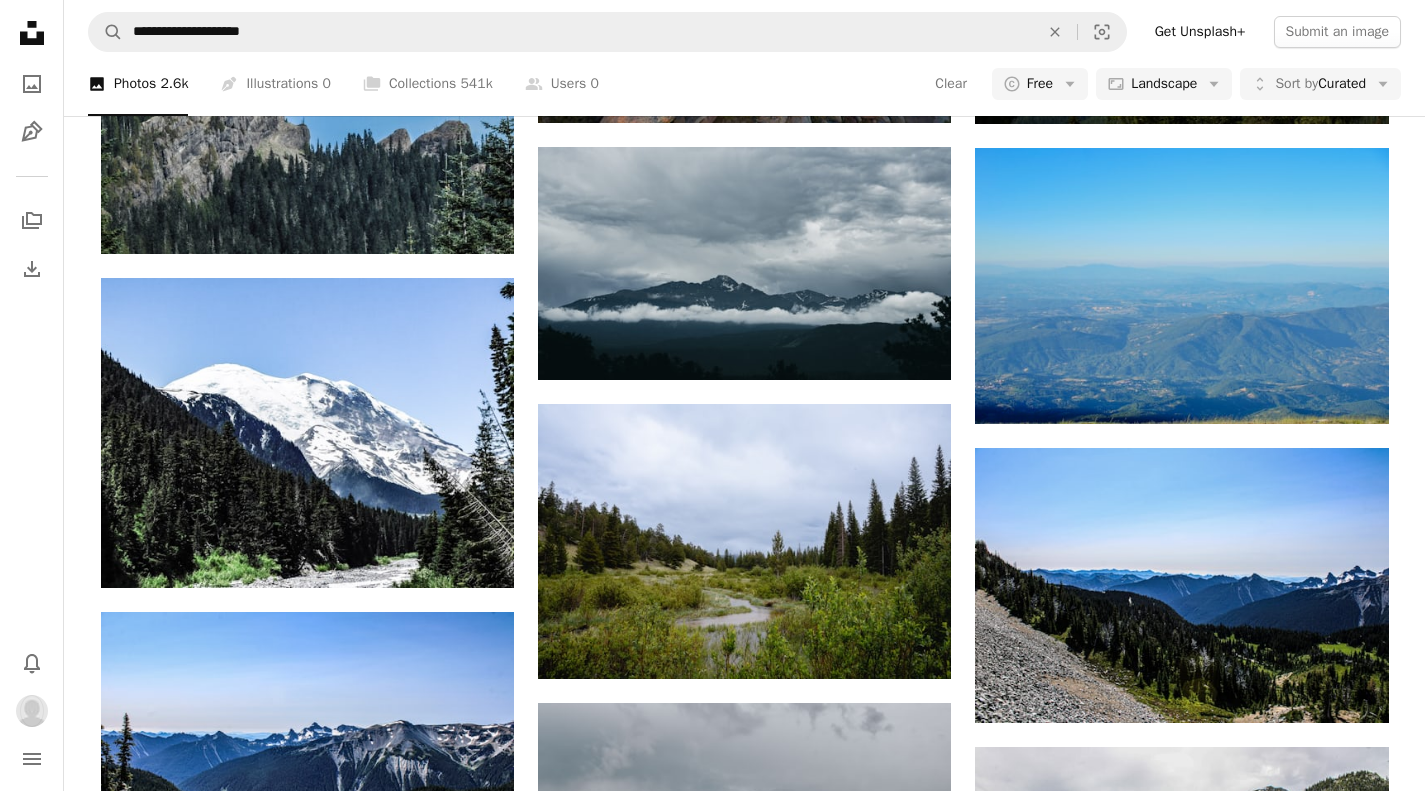 scroll, scrollTop: 12090, scrollLeft: 0, axis: vertical 